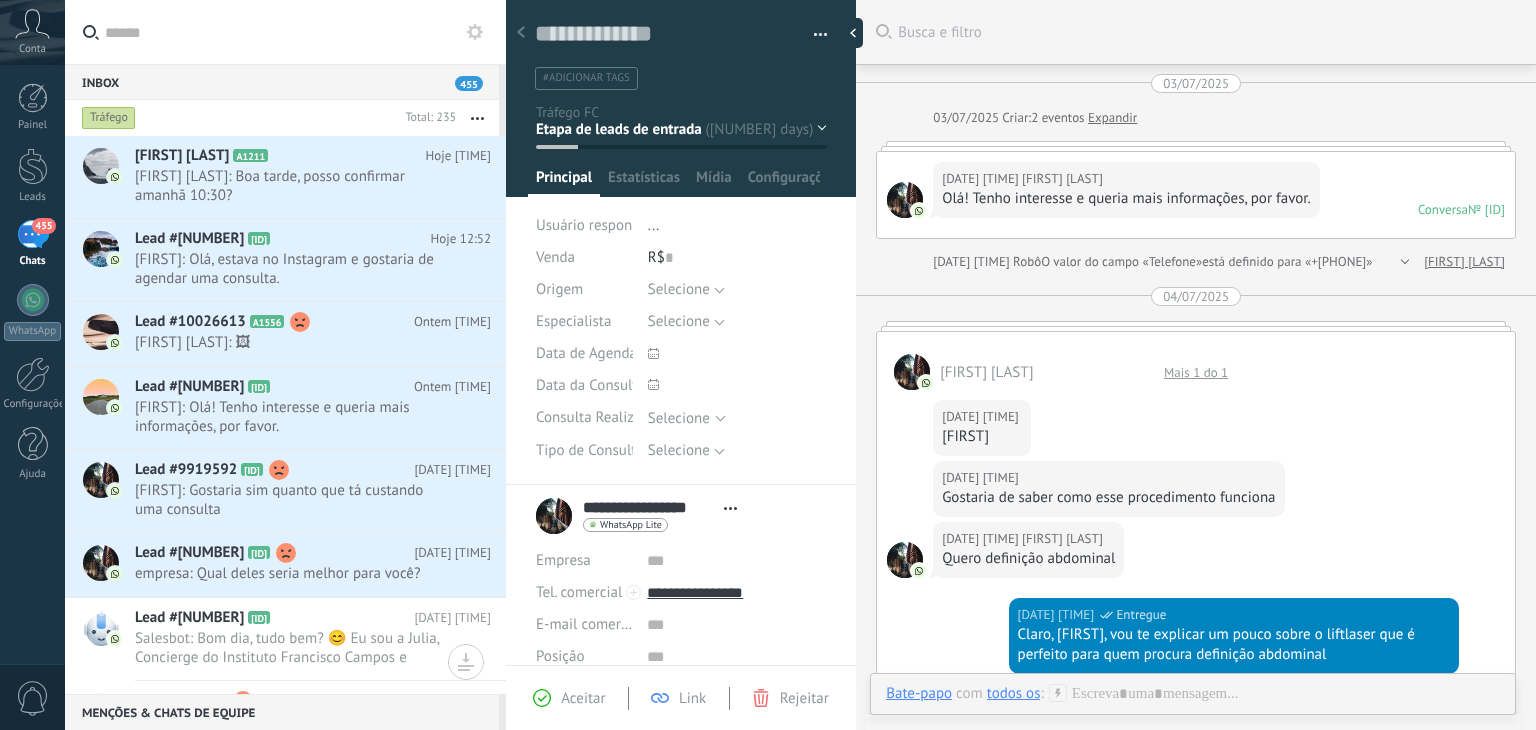 scroll, scrollTop: 0, scrollLeft: 0, axis: both 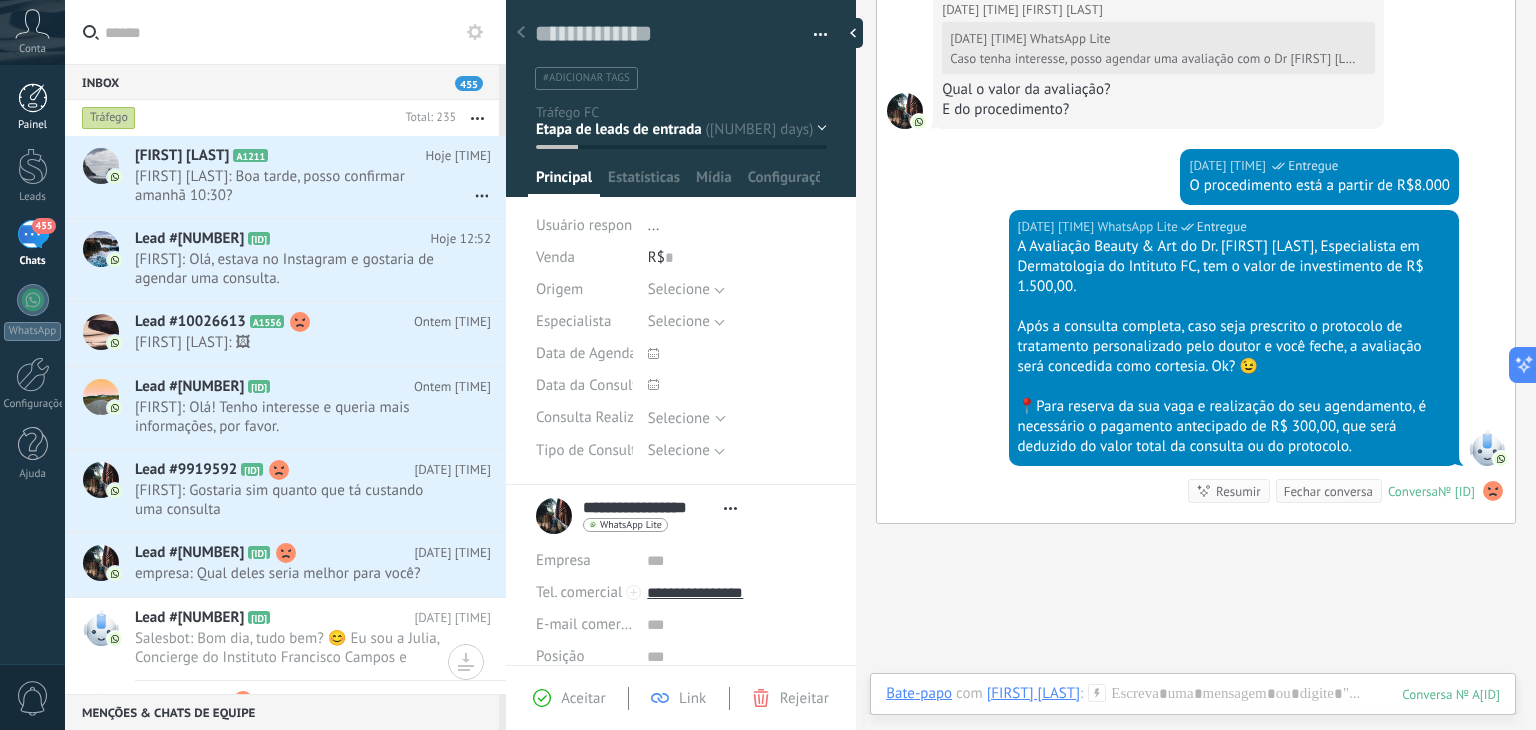 click on "Painel" at bounding box center (32, 107) 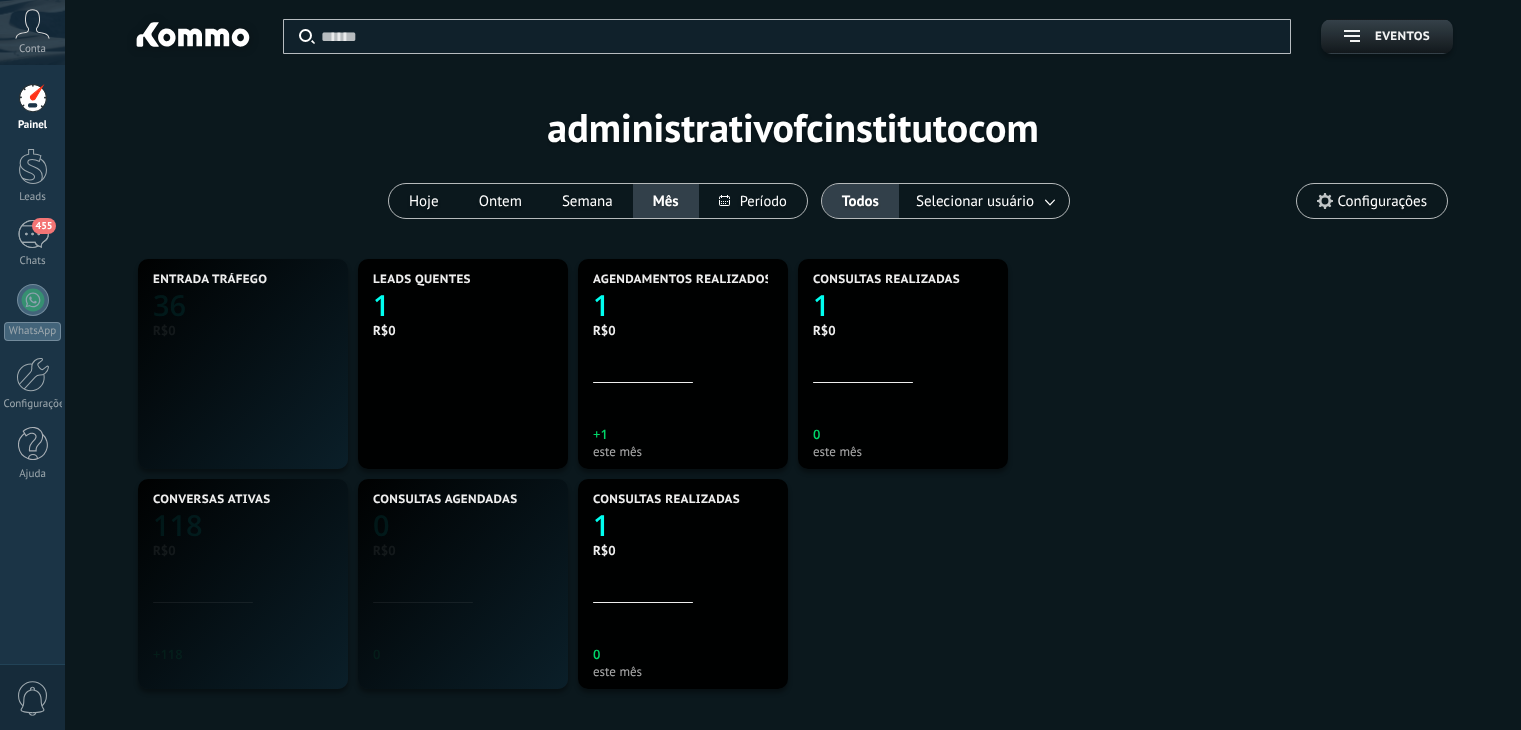 scroll, scrollTop: 0, scrollLeft: 0, axis: both 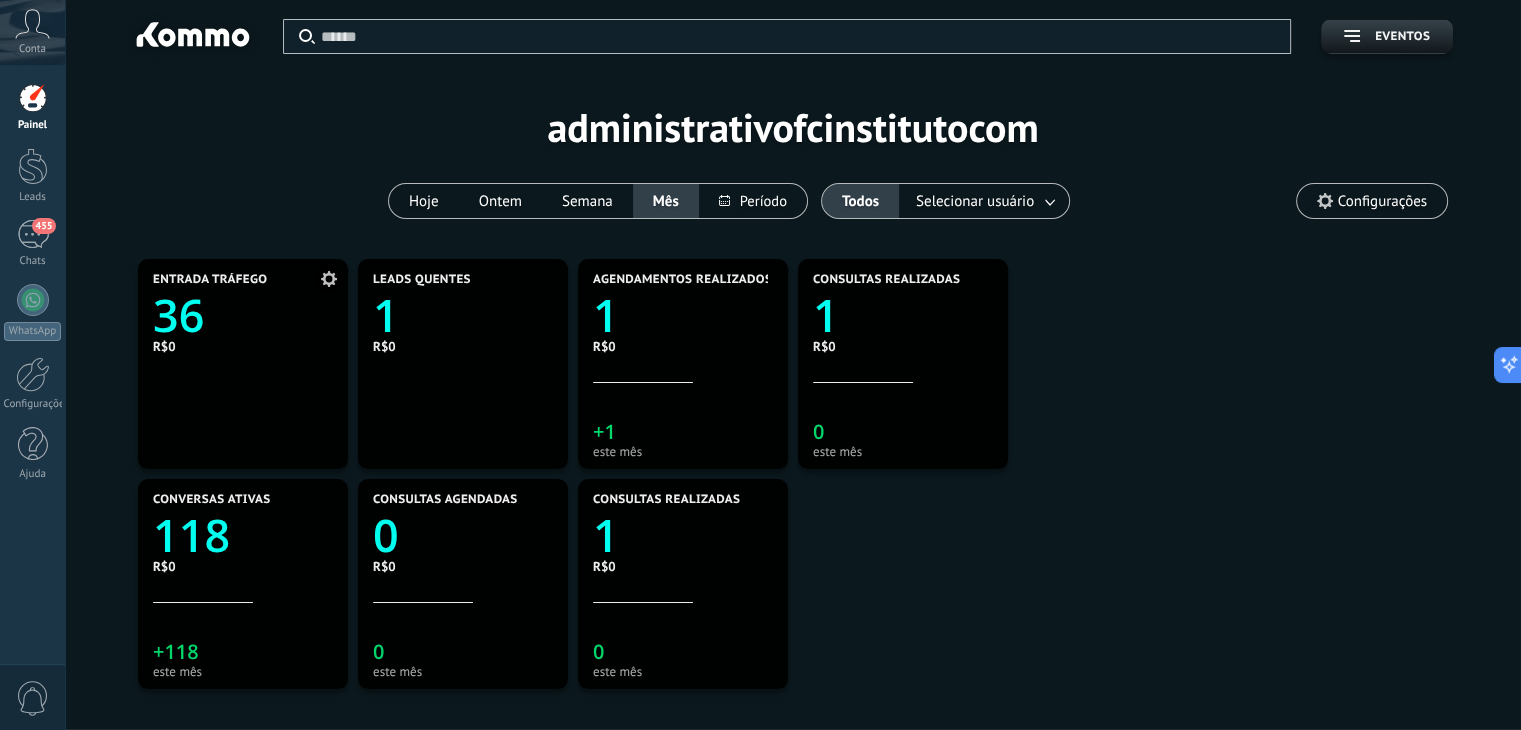 click on "36" at bounding box center [178, 315] 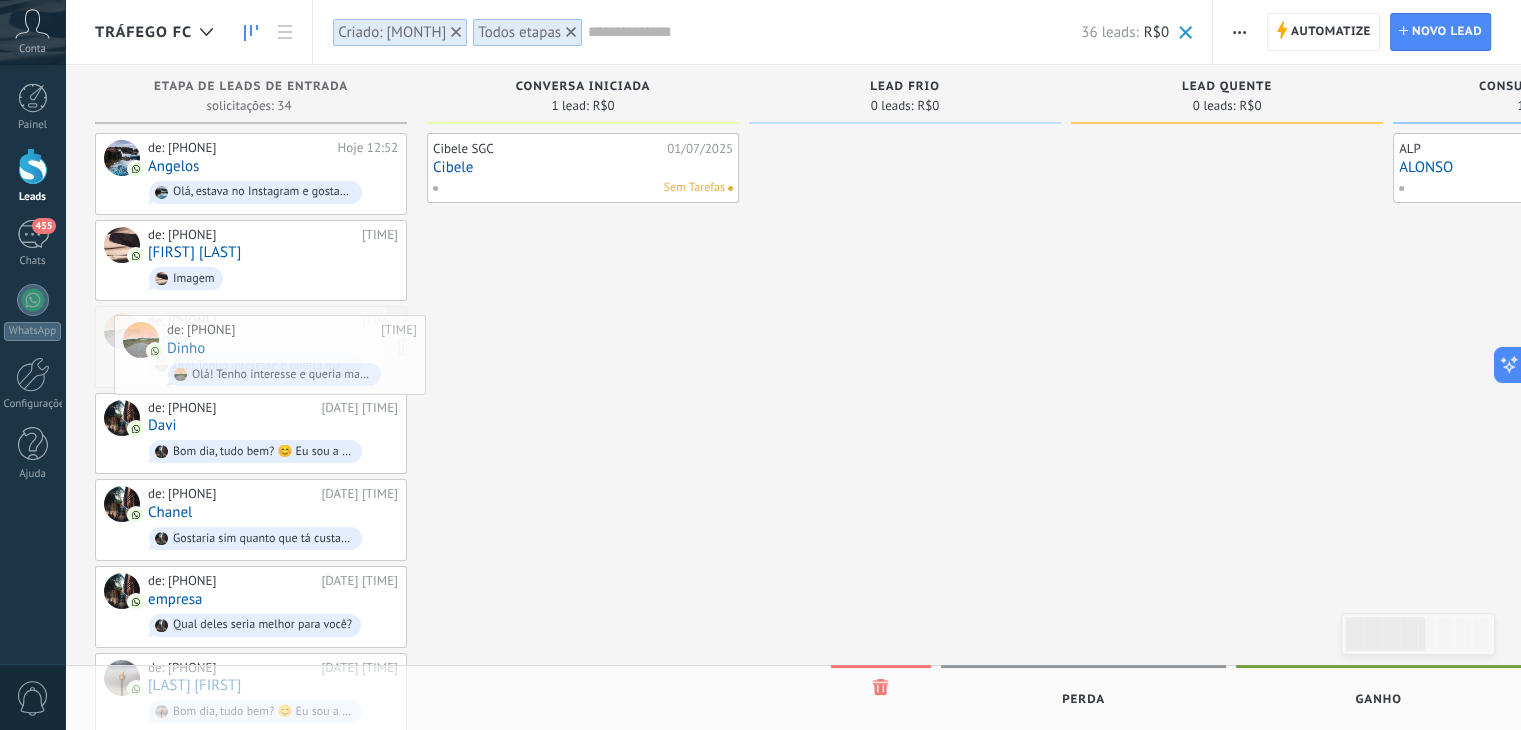 drag, startPoint x: 171, startPoint y: 309, endPoint x: 186, endPoint y: 321, distance: 19.209373 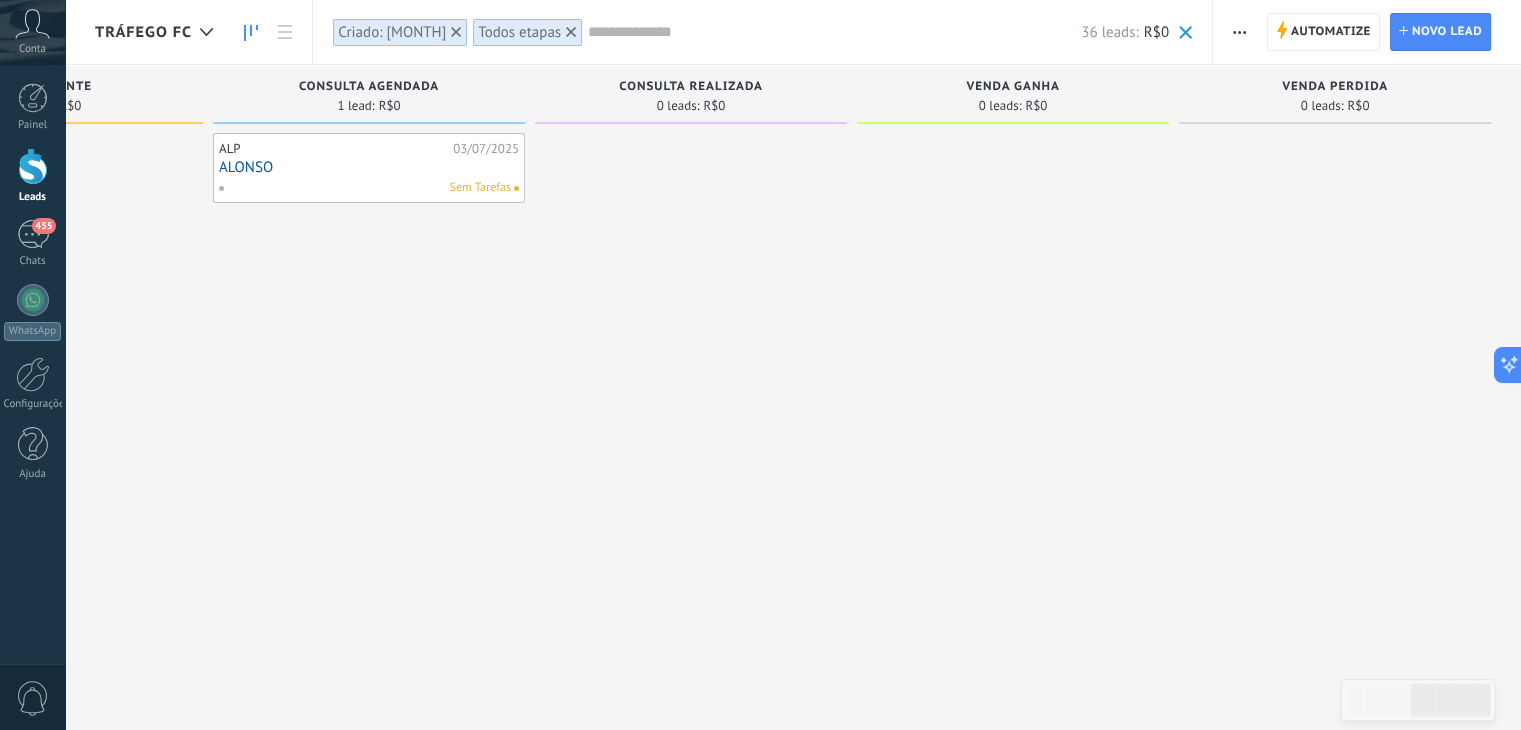 scroll, scrollTop: 0, scrollLeft: 0, axis: both 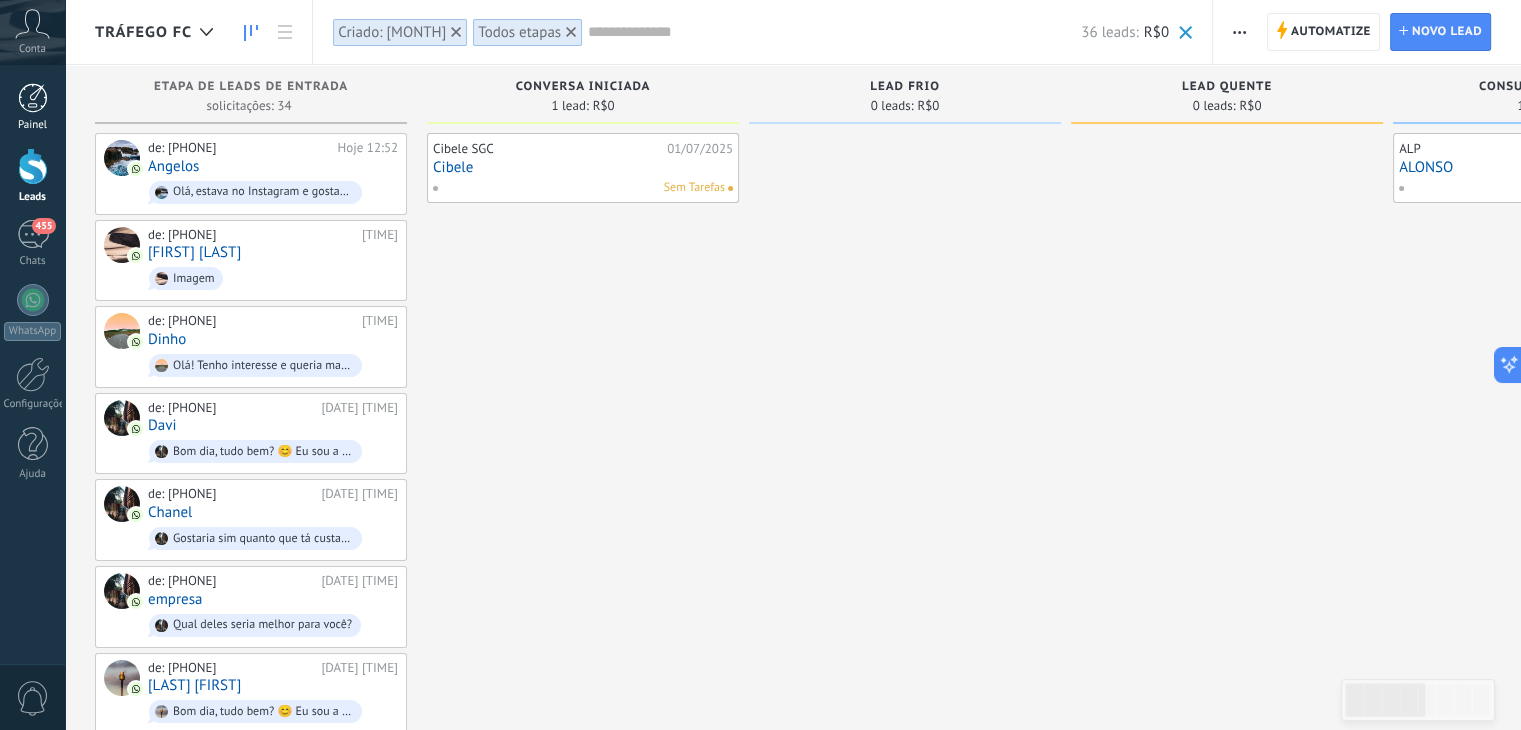 click at bounding box center (33, 98) 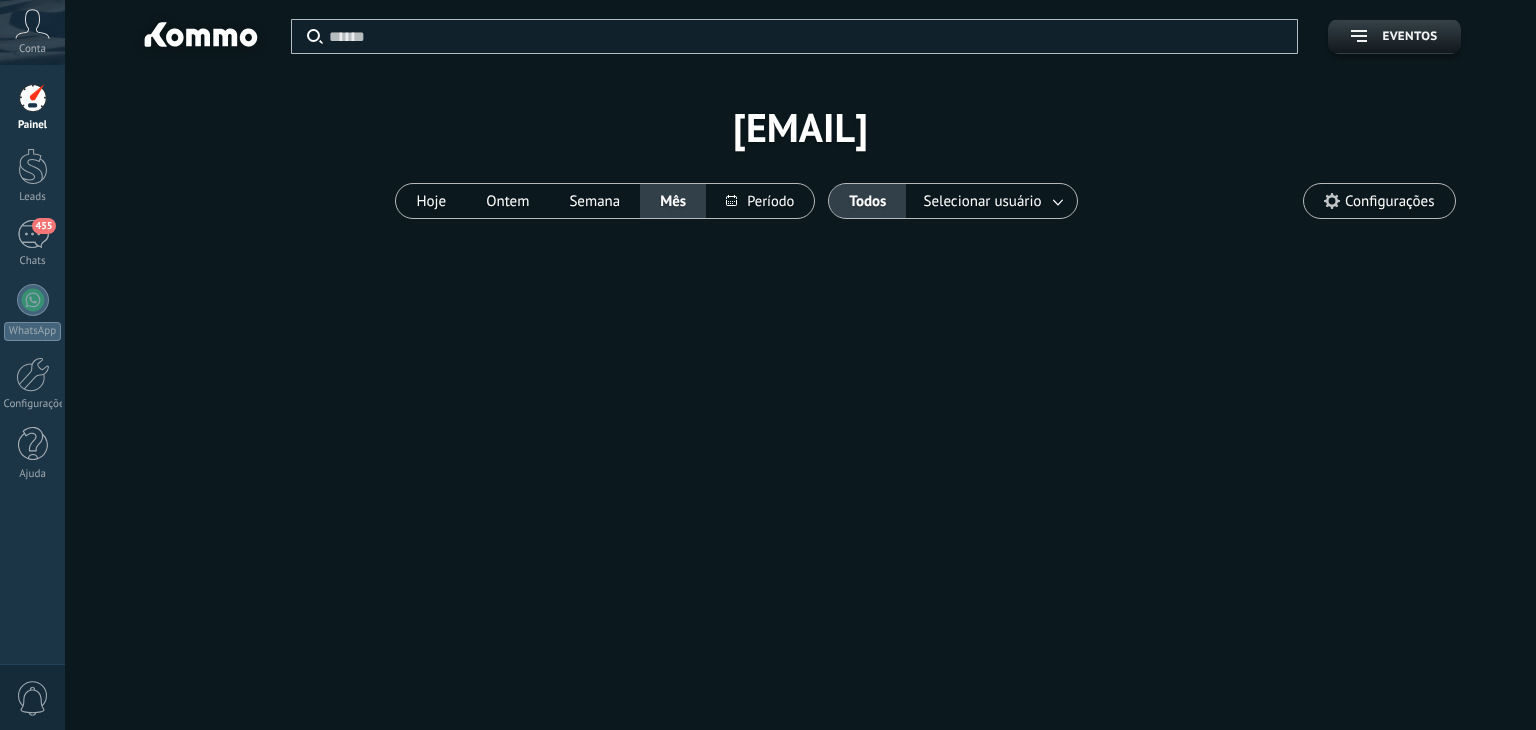 scroll, scrollTop: 0, scrollLeft: 0, axis: both 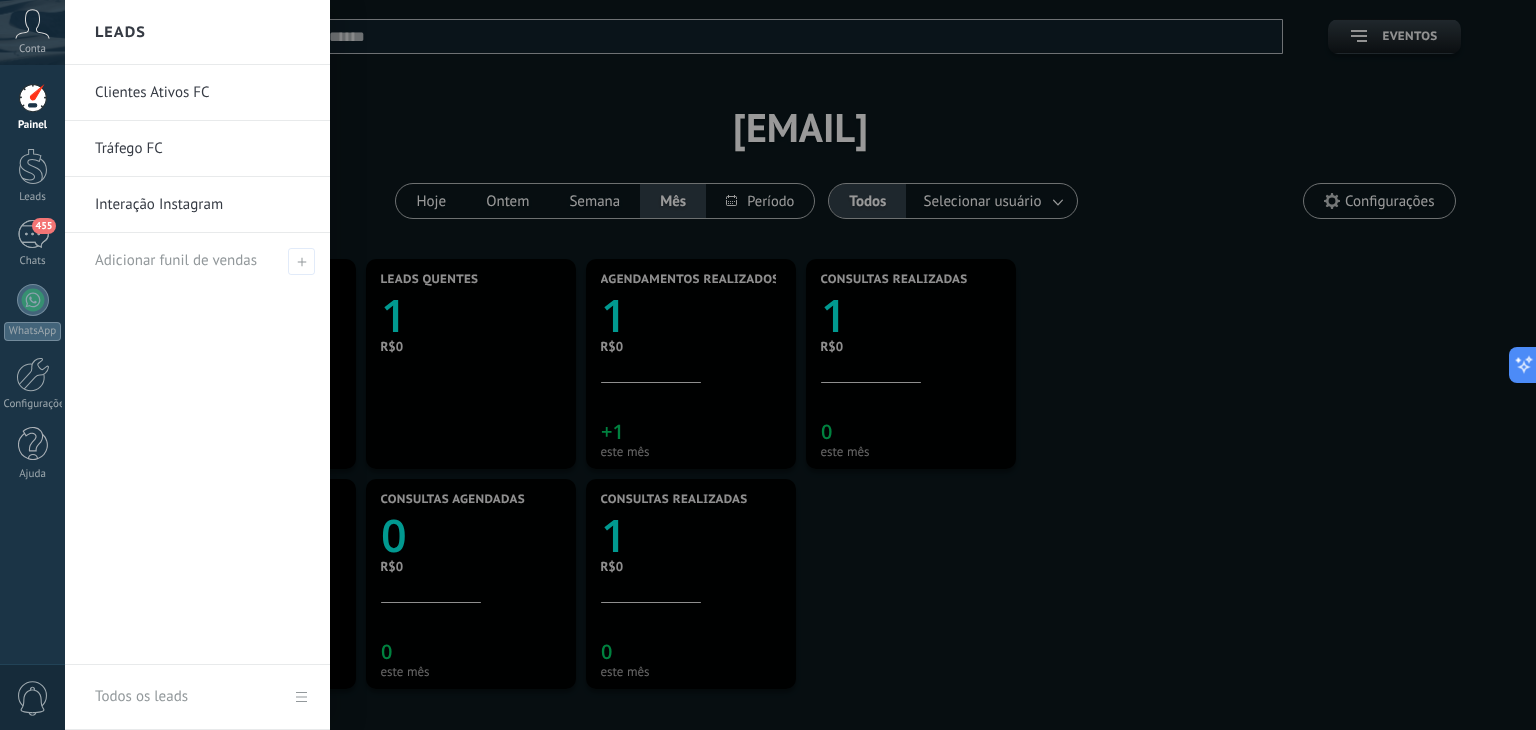 click on "Tráfego FC" at bounding box center [202, 149] 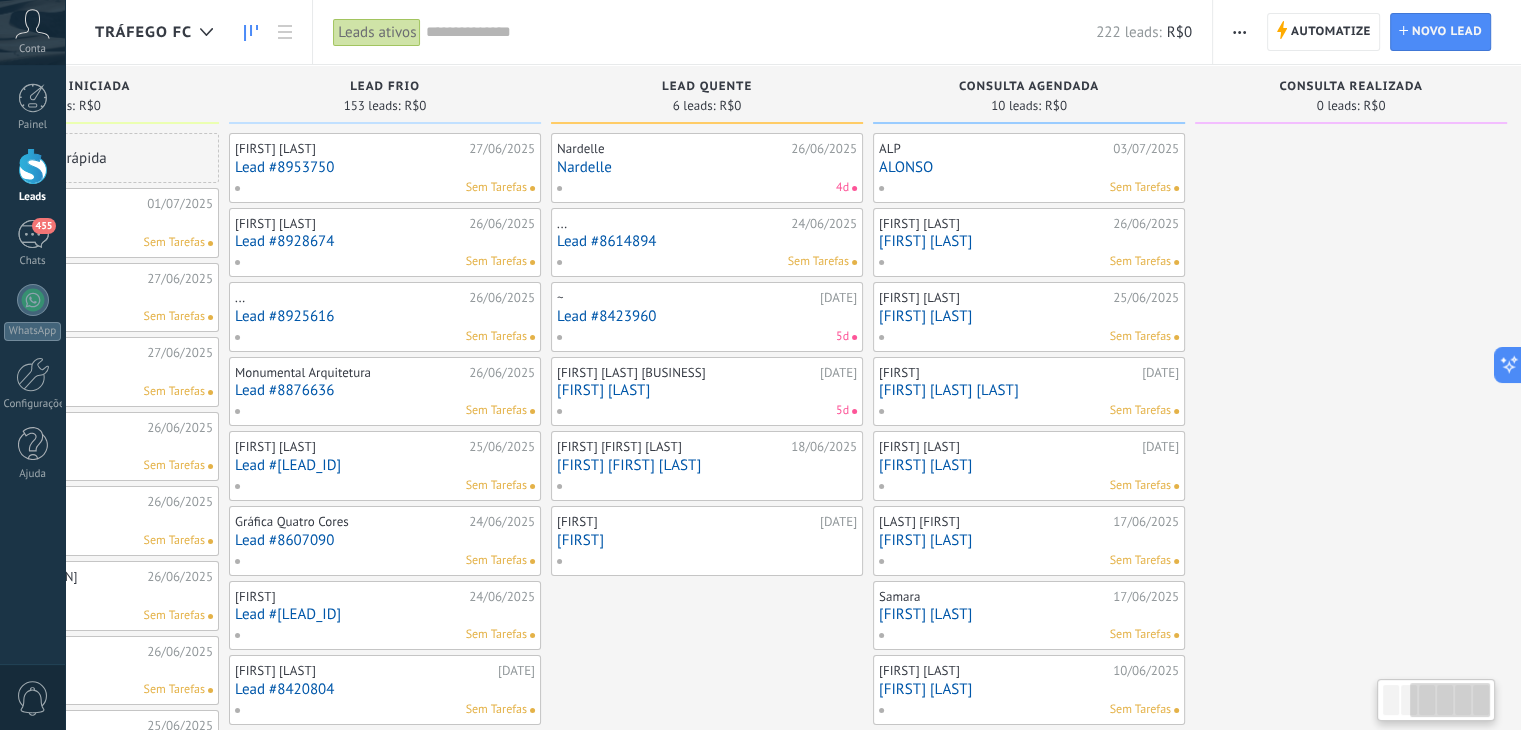 scroll, scrollTop: 0, scrollLeft: 536, axis: horizontal 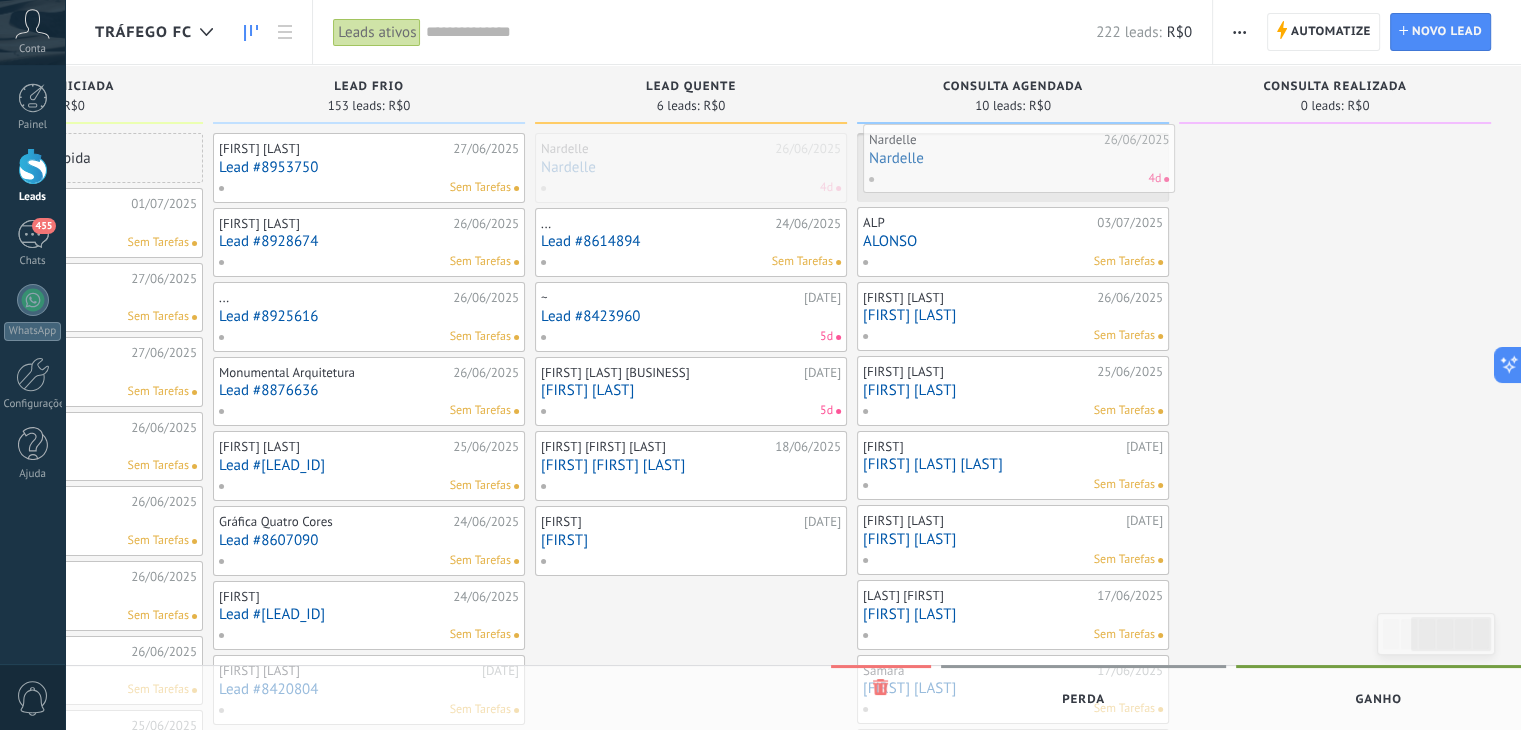 drag, startPoint x: 732, startPoint y: 165, endPoint x: 1060, endPoint y: 156, distance: 328.12344 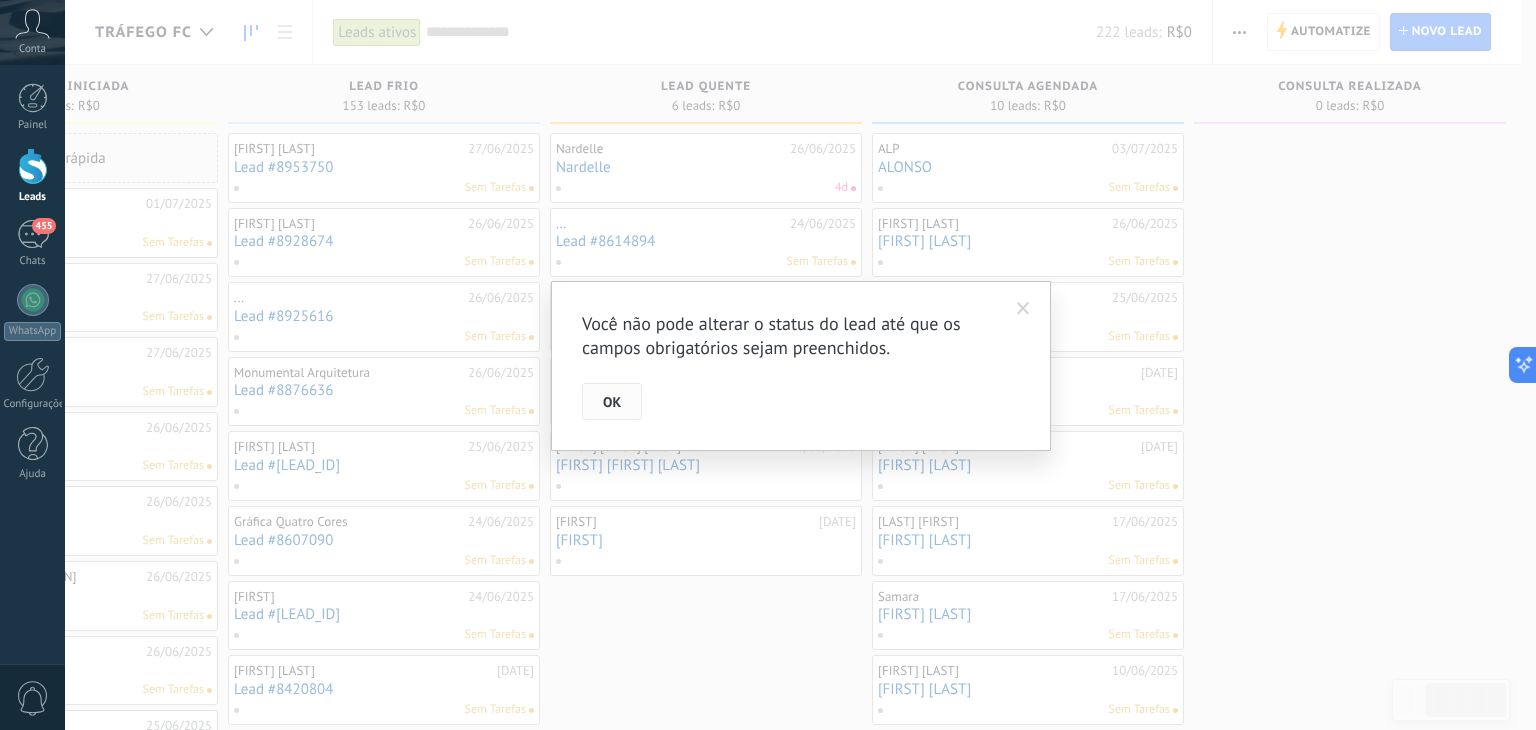click on "OK" at bounding box center (612, 402) 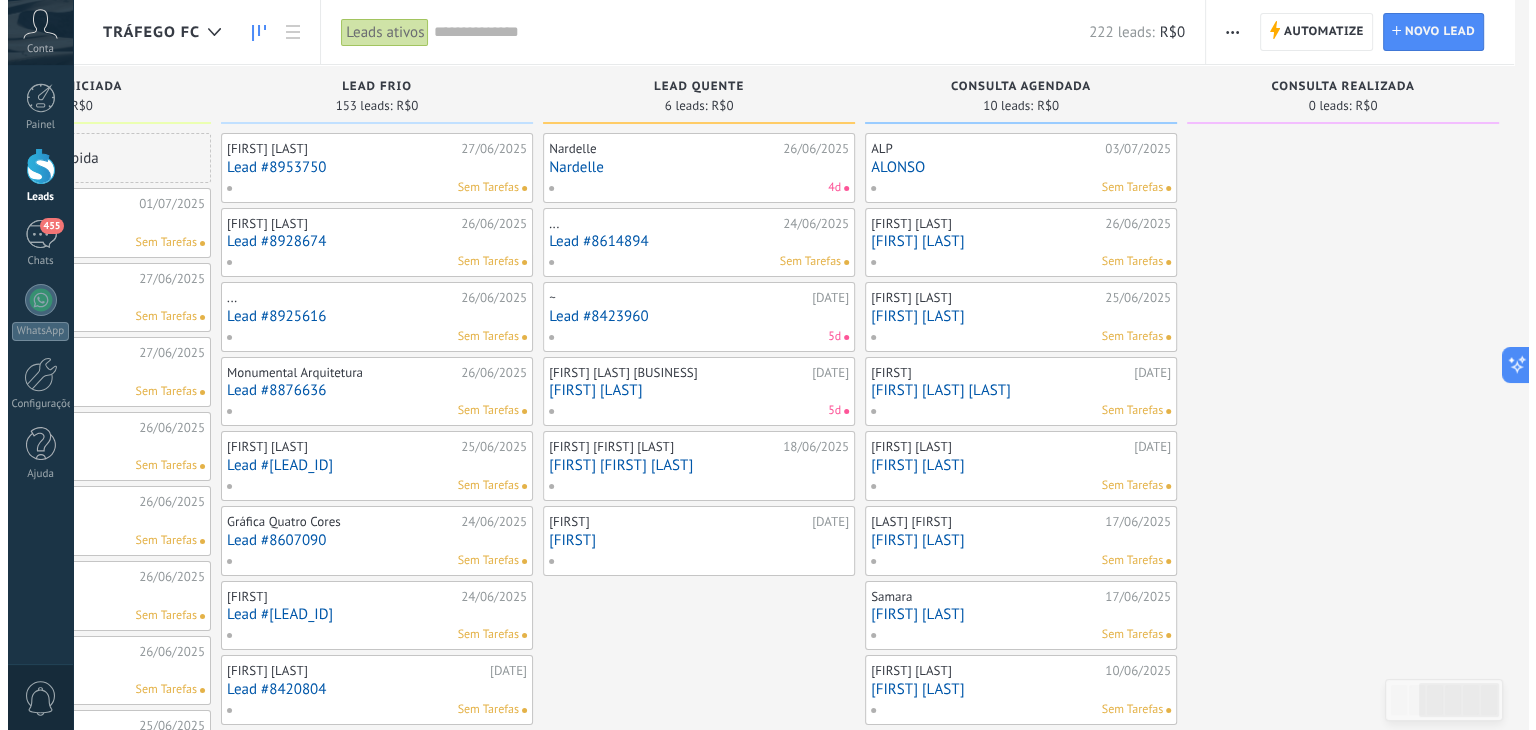 scroll, scrollTop: 0, scrollLeft: 520, axis: horizontal 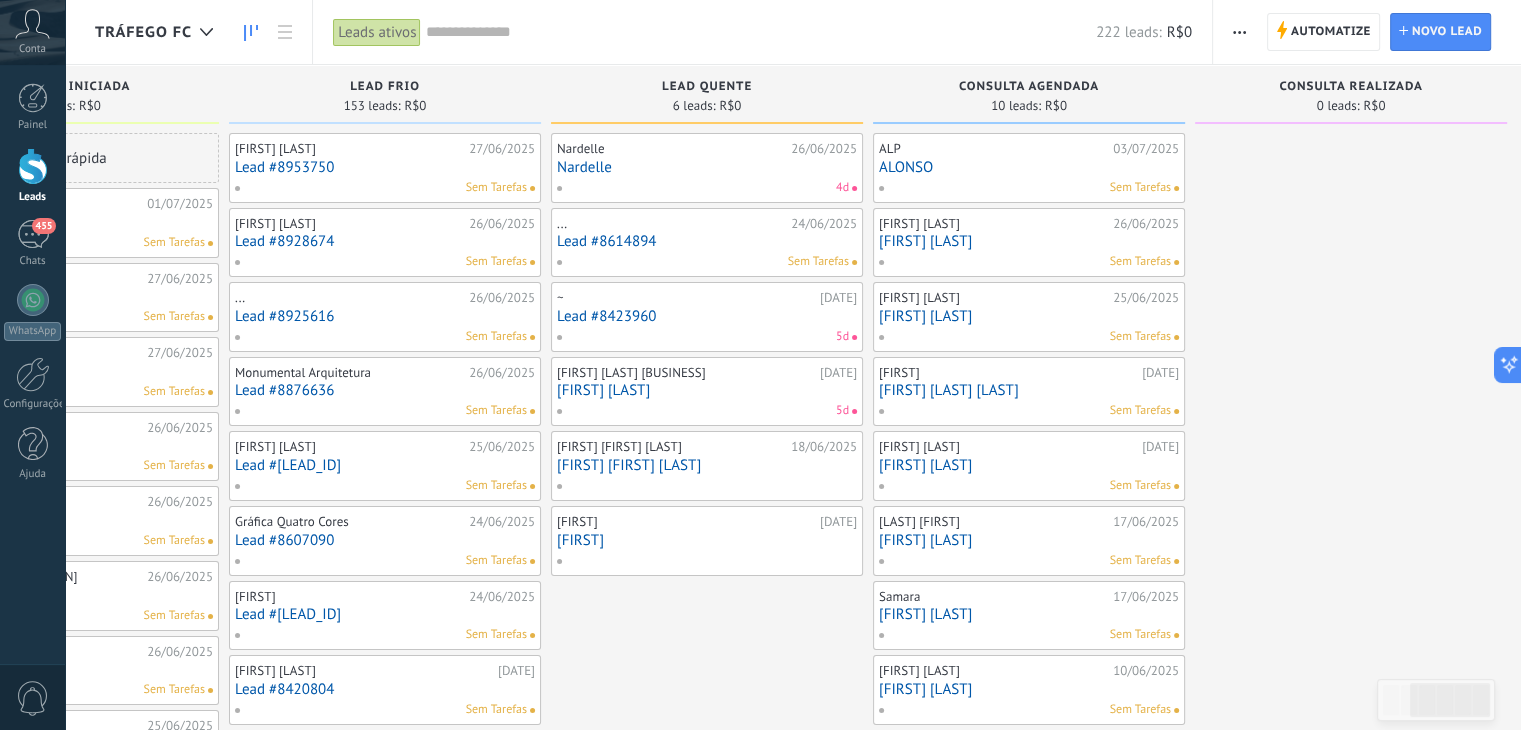click on "Nardelle" at bounding box center (707, 167) 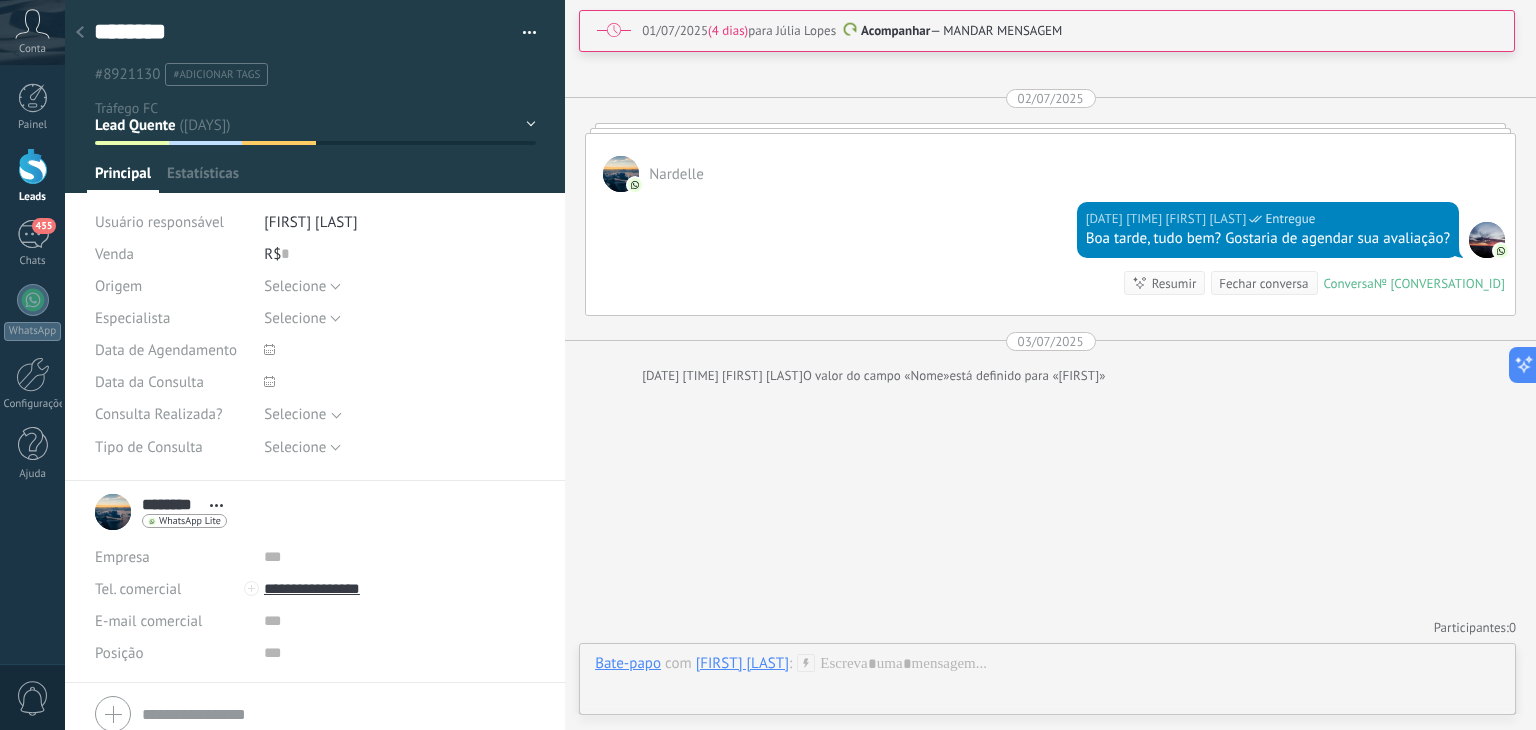 scroll, scrollTop: 1946, scrollLeft: 0, axis: vertical 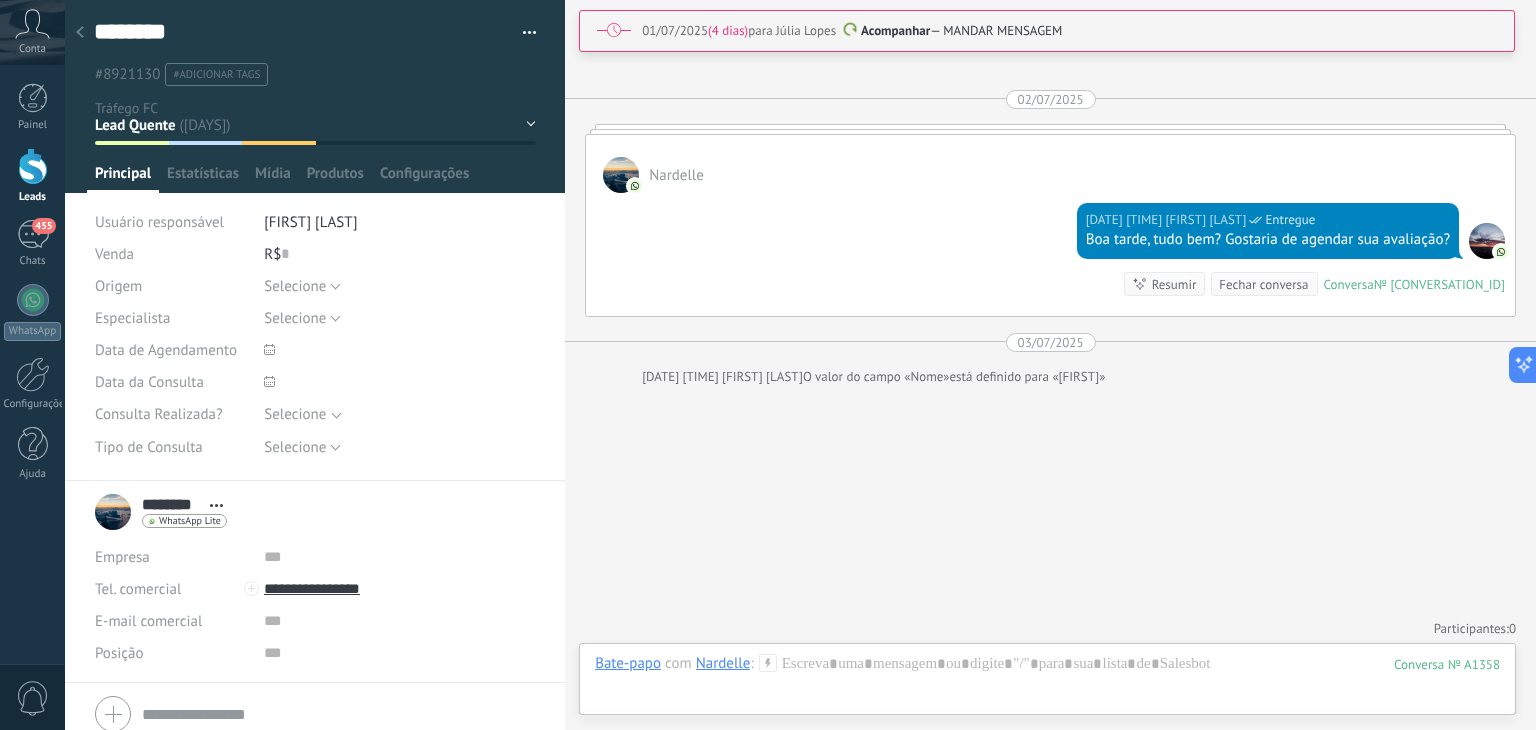 click at bounding box center [80, 33] 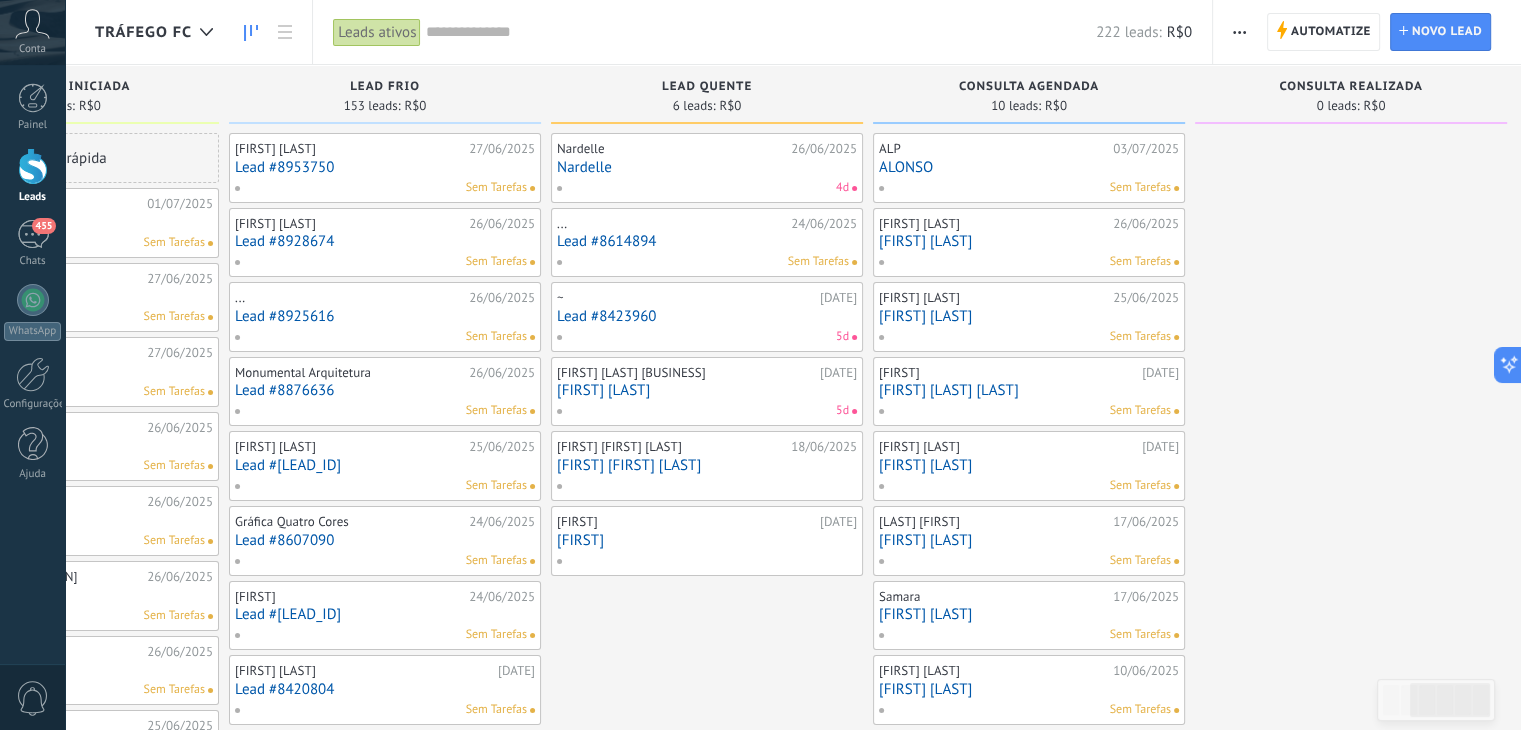click on "ALONSO" at bounding box center [1029, 167] 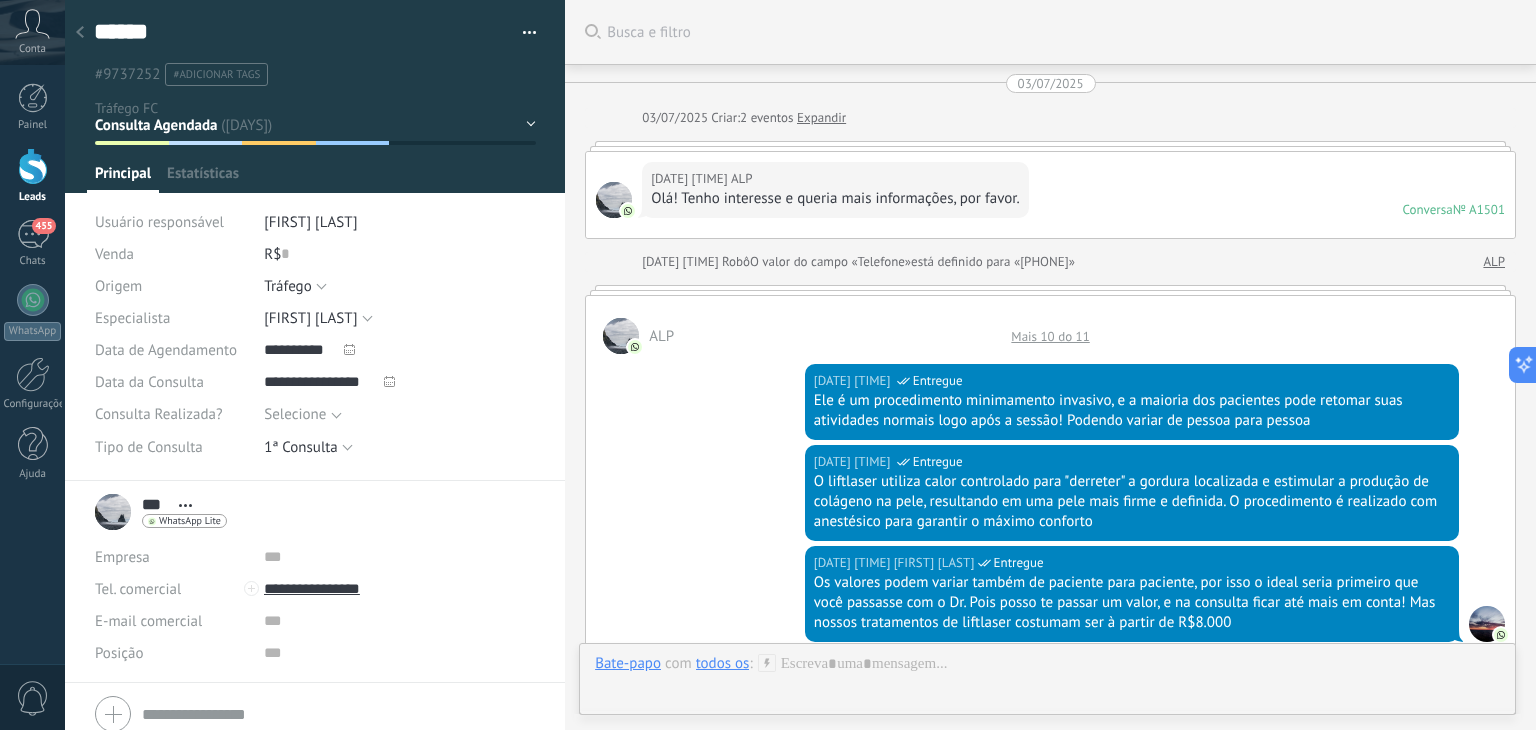 scroll, scrollTop: 29, scrollLeft: 0, axis: vertical 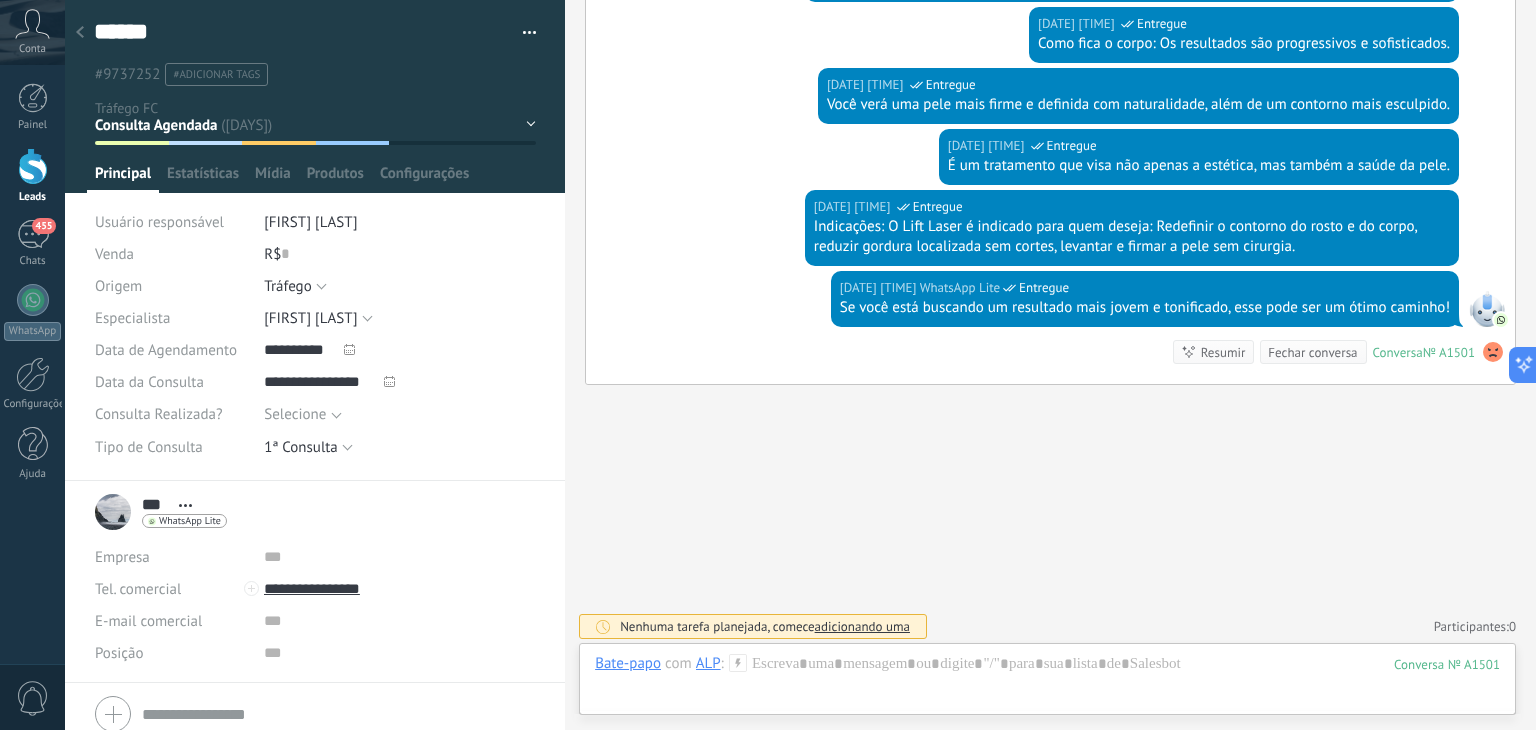 click on "Selecione" at bounding box center (295, 414) 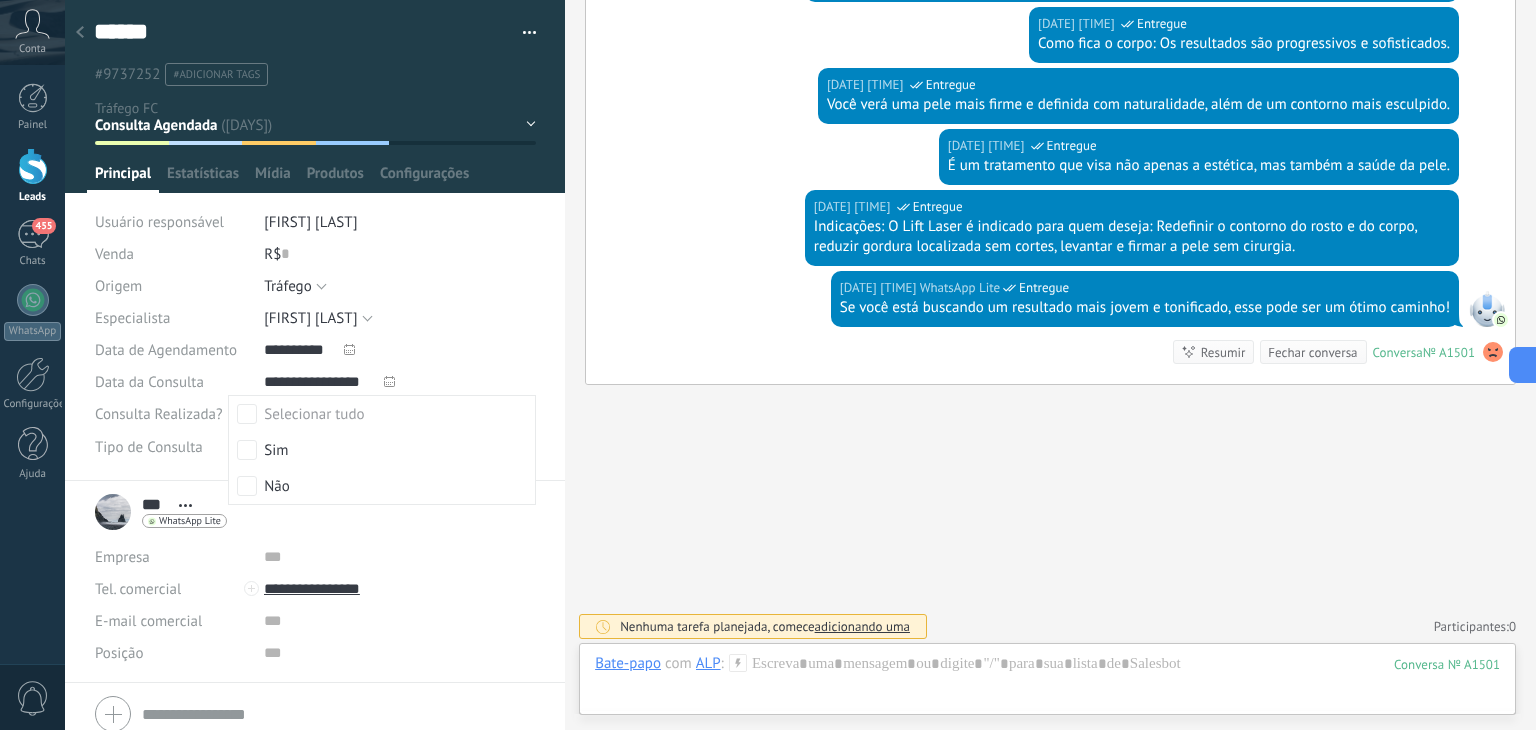 click on "Buscar Busca e filtro Carregar mais 03/07/2025 03/07/2025 Criar: 2 eventos Expandir 03/07/2025 08:35 ALP Olá! Tenho interesse e queria mais informações, por favor. Conversa № A1501 Conversa № A1501 03/07/2025 08:35 Robô O valor do campo «Telefone» está definido para «+559181468471» ALP ALP Mais 10 do 11 03/07/2025 10:18 Júlia Lopes Entregue Ele é um procedimento minimamento invasivo, e a maioria dos pacientes pode retomar suas atividades normais logo após a sessão! Podendo variar de pessoa para pessoa 03/07/2025 10:22 Júlia Lopes Entregue O liftlaser utiliza calor controlado para "derreter" a gordura localizada e estimular a produção de colágeno na pele, resultando em uma pele mais firme e definida. O procedimento é realizado com anestésico para garantir o máximo conforto 03/07/2025 10:23 Júlia Lopes Entregue 03/07/2025 11:03 ALP Ok 03/07/2025 11:03 ALP Podemos agendar 03/07/2025 11:10 Júlia Lopes Entregue Maravilha, tenho vaga para o dia 08/07 às 15hrs 0" at bounding box center (1050, -979) 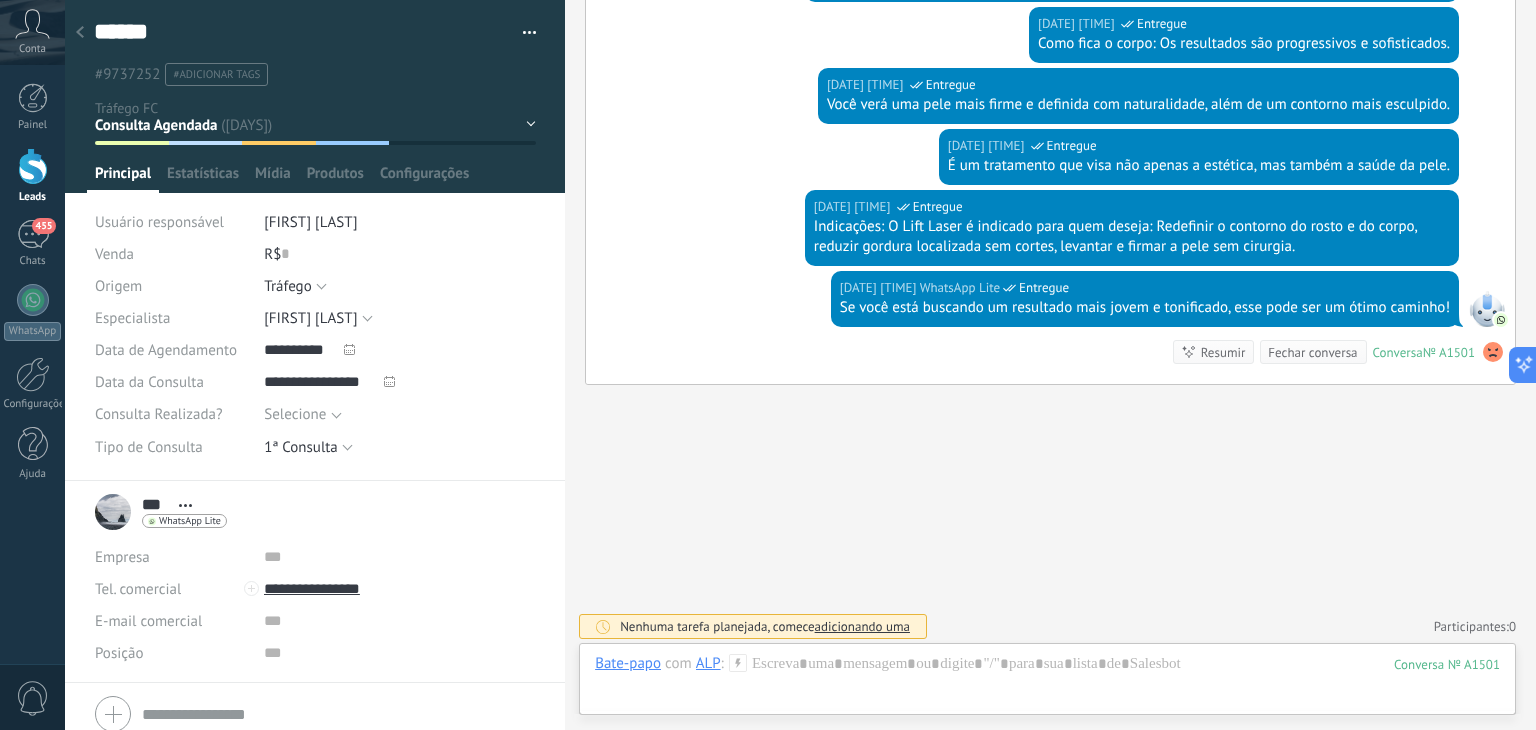 click at bounding box center (80, 33) 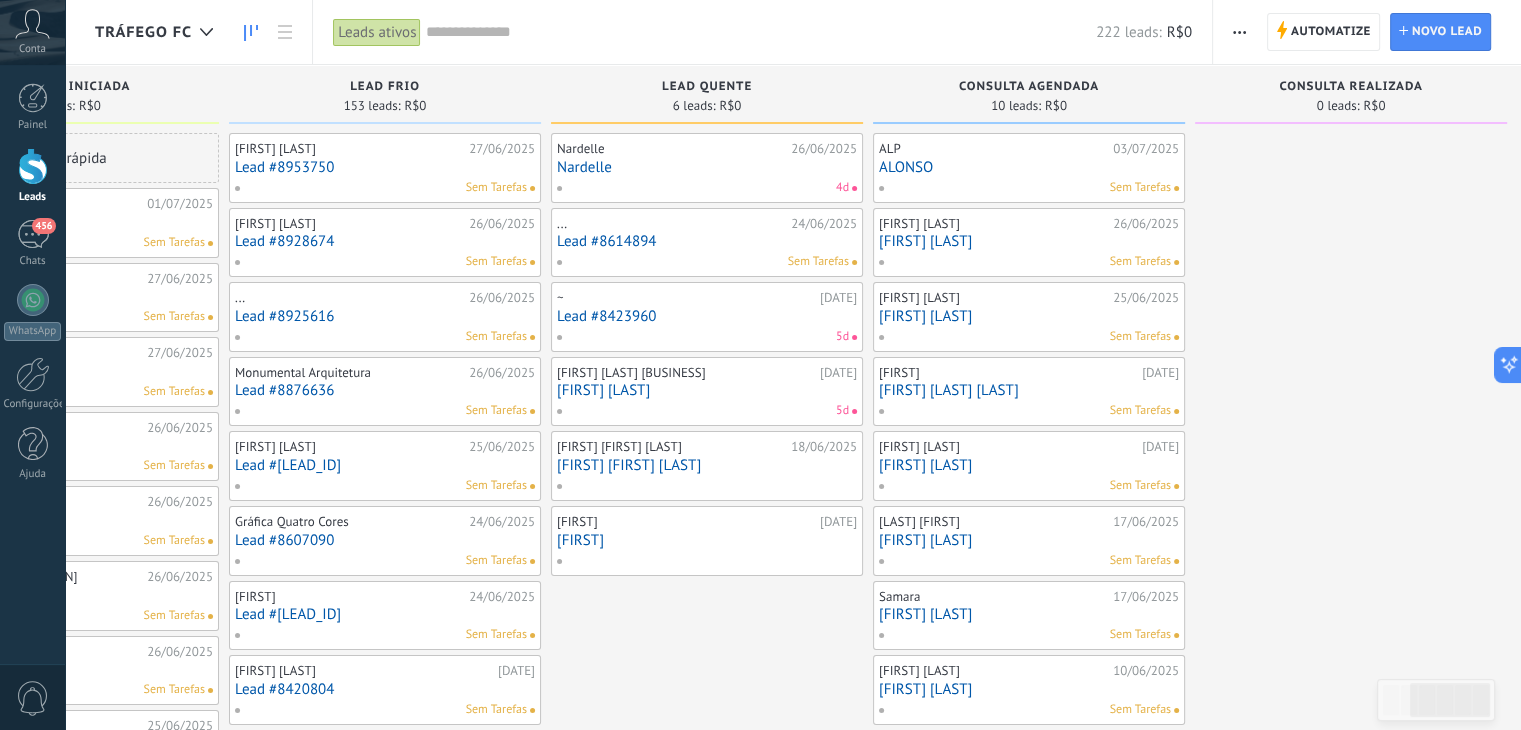 click on "[FIRST] [FIRST] [LAST]" at bounding box center [707, 465] 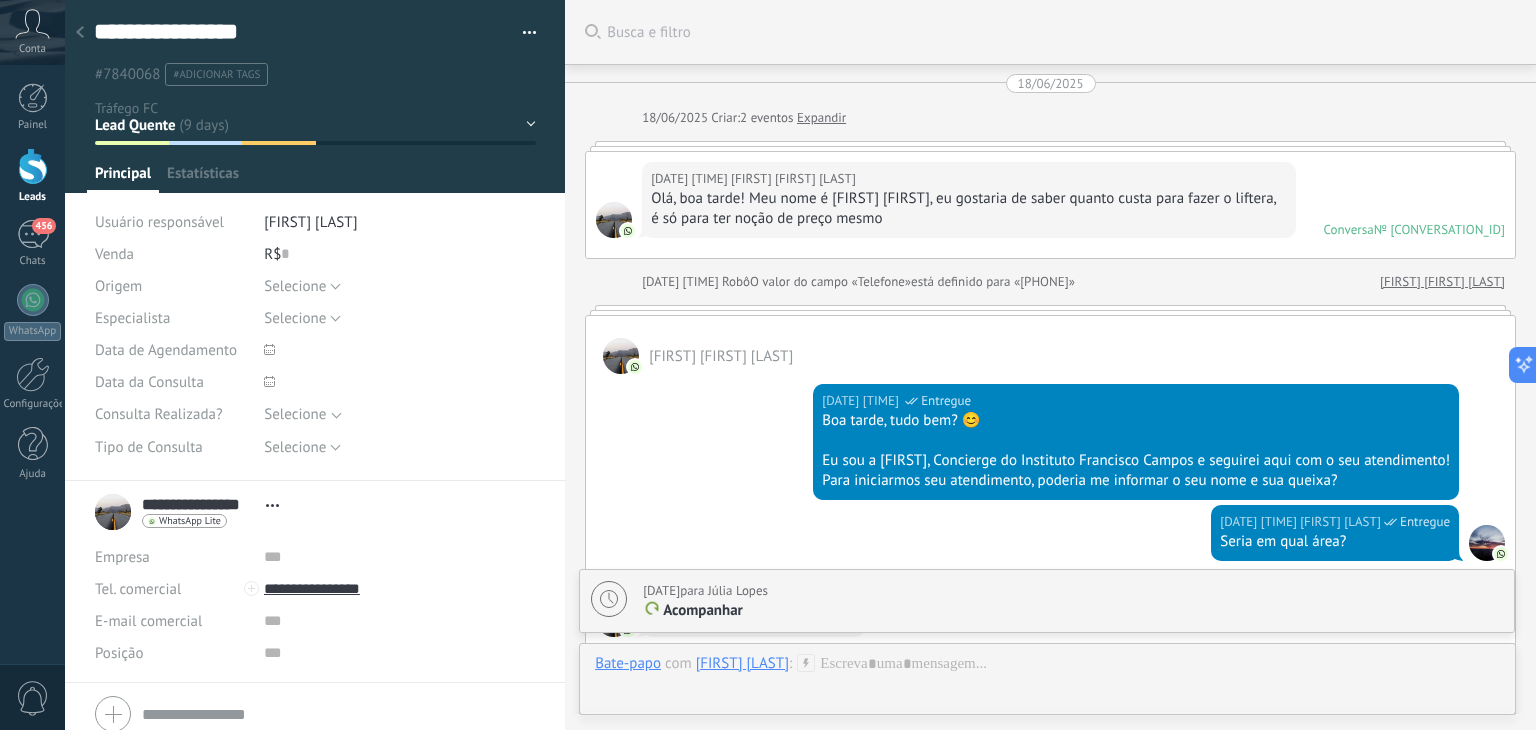 scroll, scrollTop: 1297, scrollLeft: 0, axis: vertical 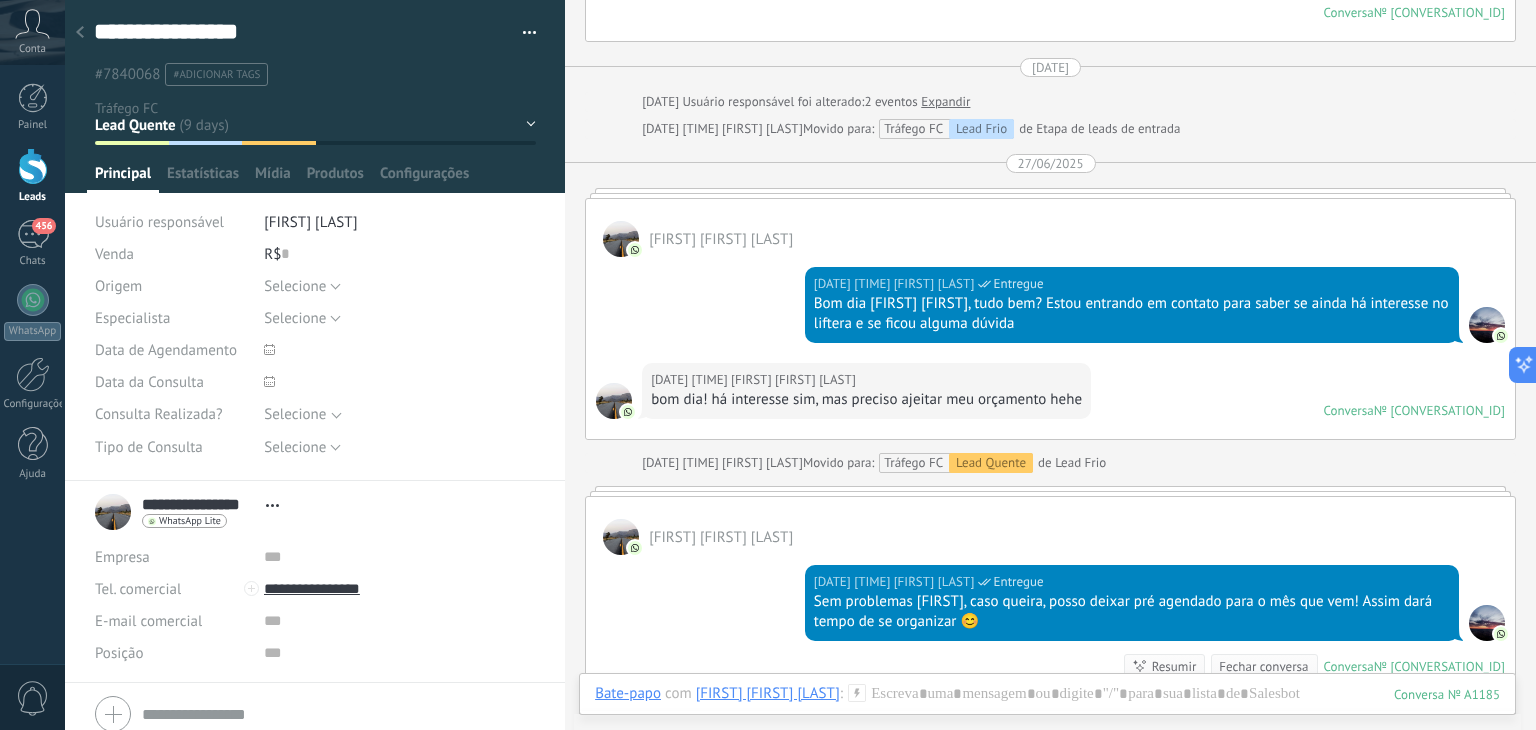 click at bounding box center [80, 32] 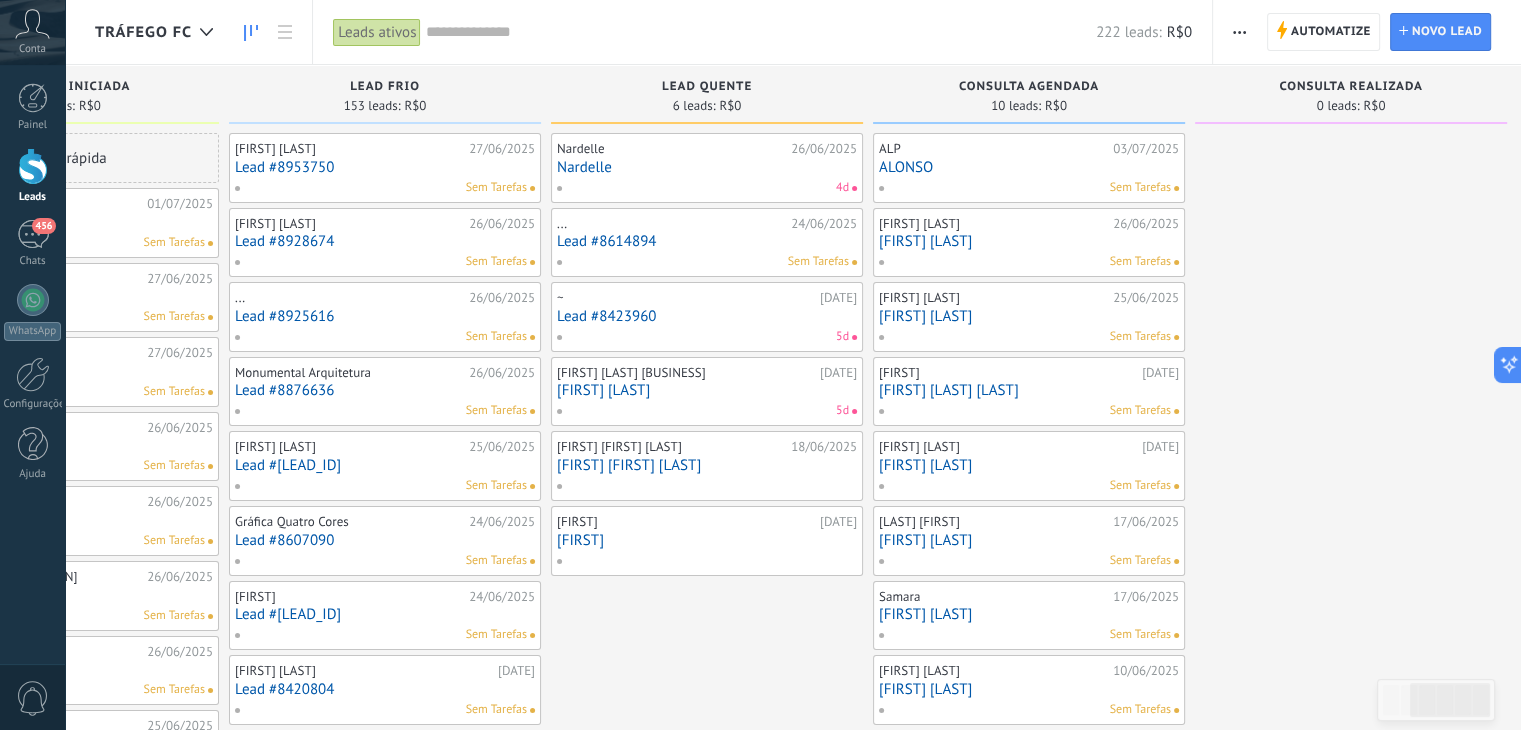 click on "[FIRST] [LAST]" at bounding box center [707, 390] 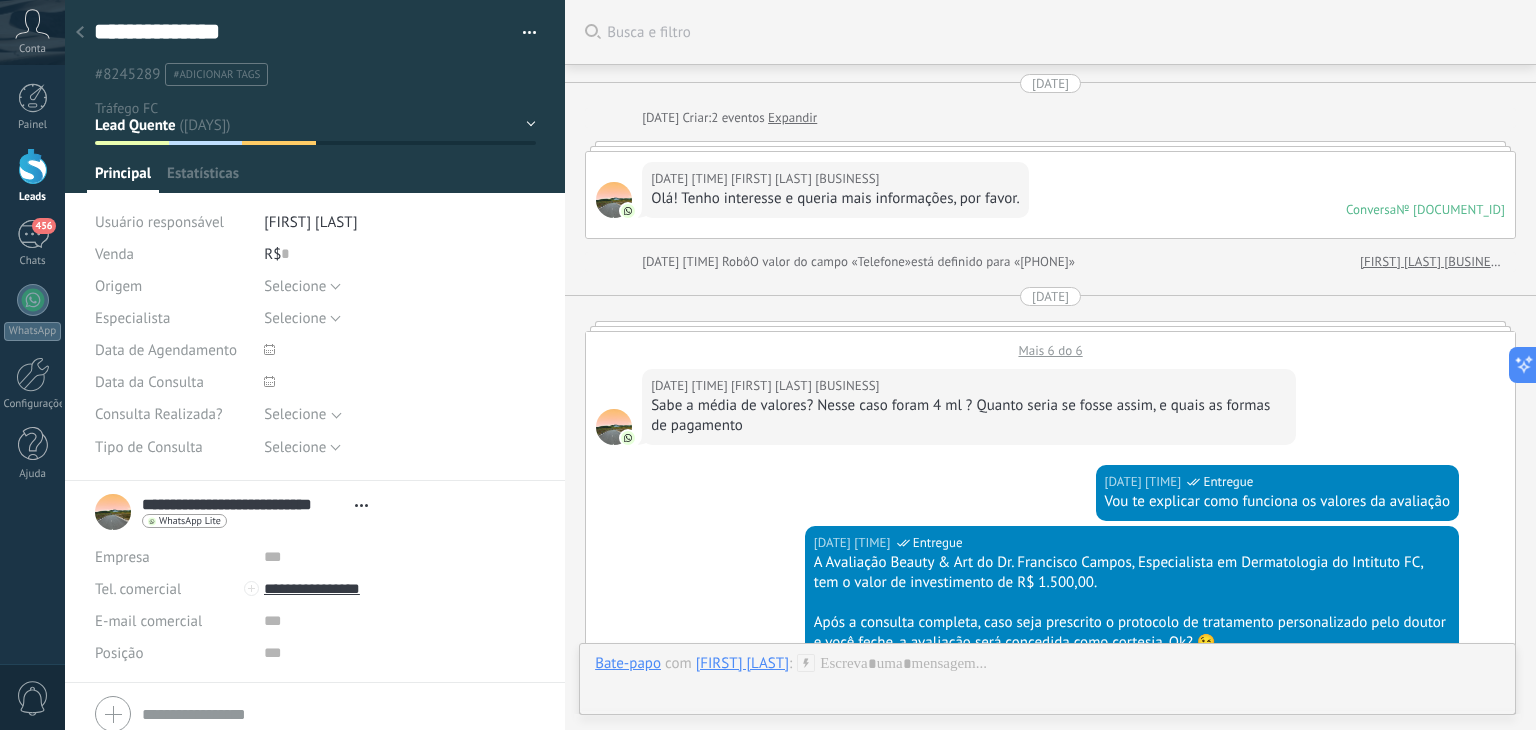 scroll, scrollTop: 1480, scrollLeft: 0, axis: vertical 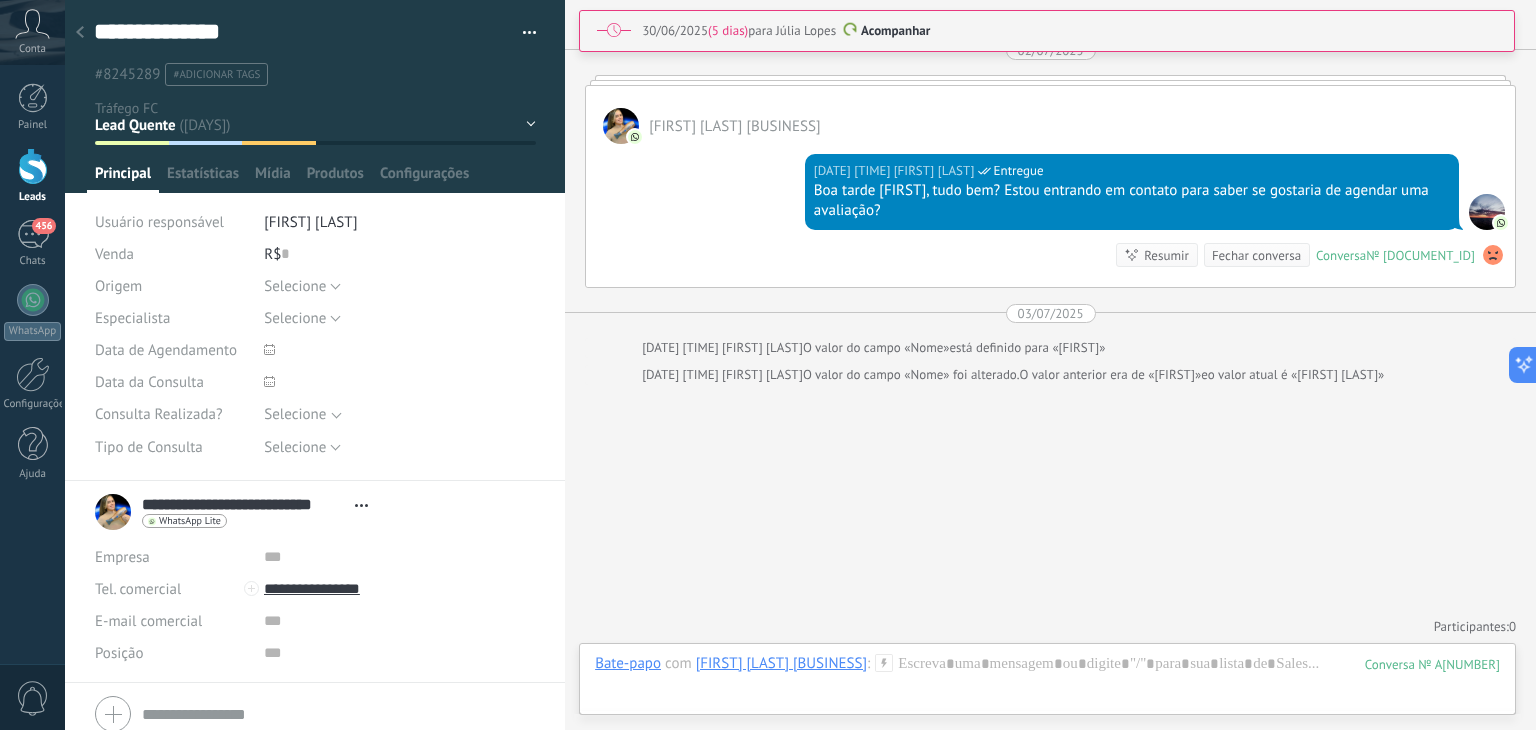 click at bounding box center (80, 33) 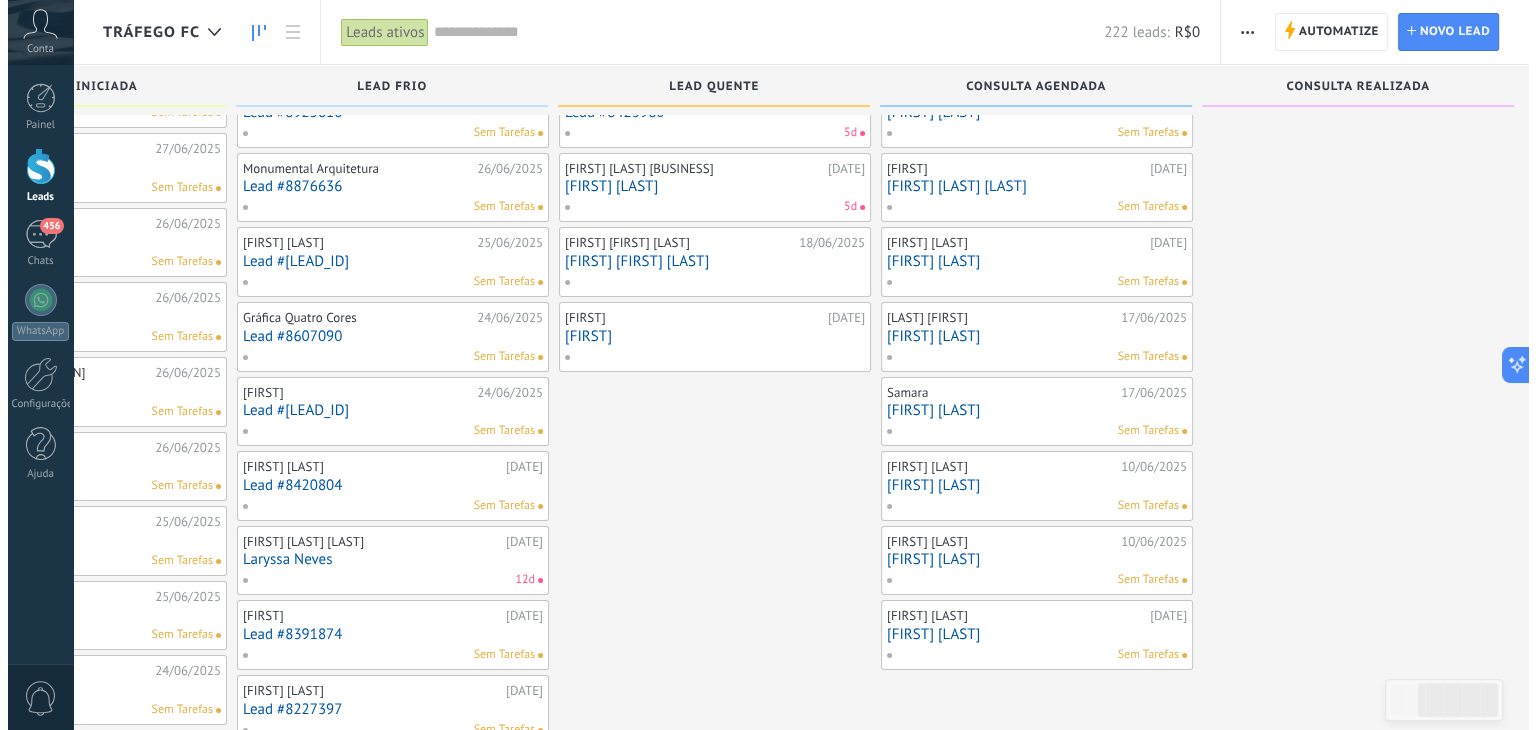 scroll, scrollTop: 206, scrollLeft: 0, axis: vertical 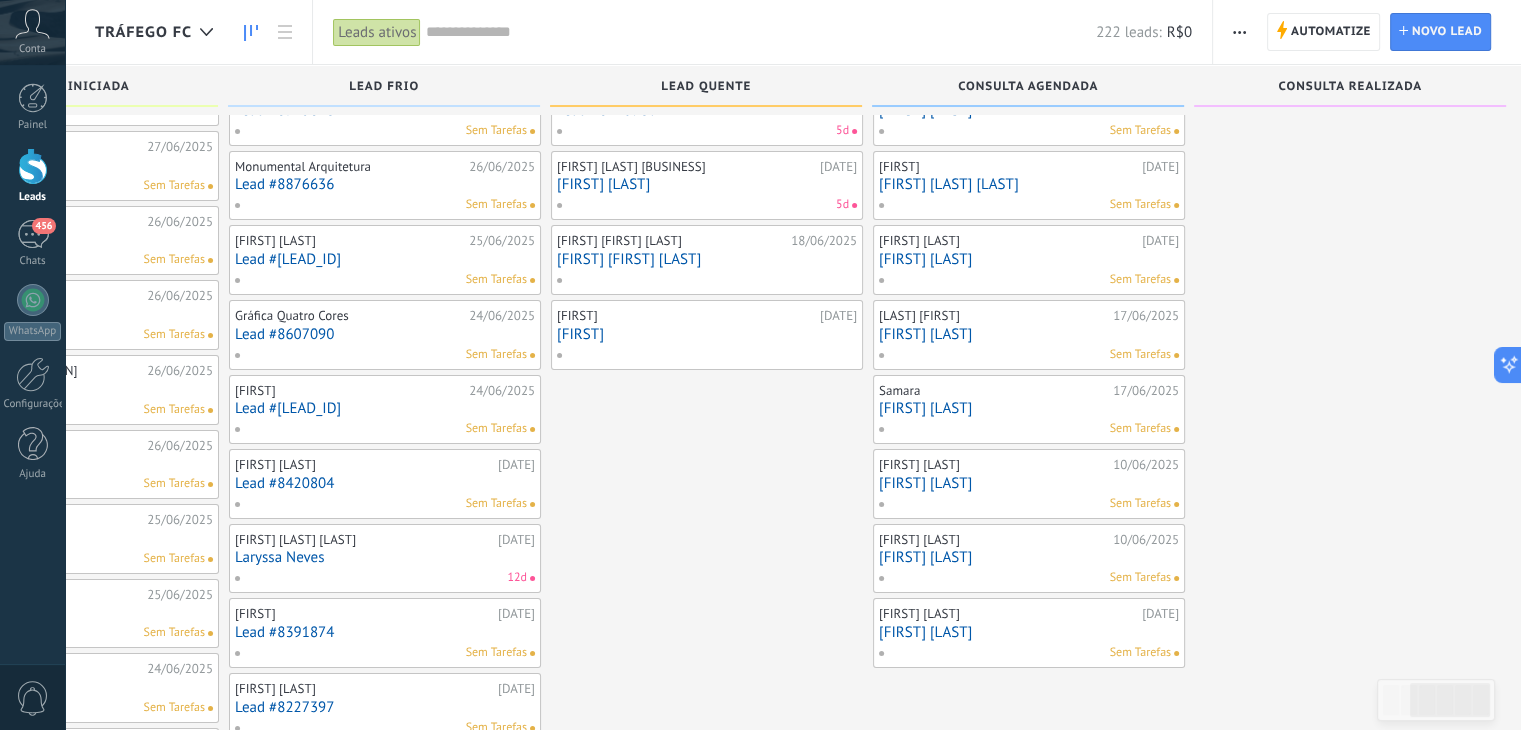 click on "[FIRST] [LAST]" at bounding box center [1029, 557] 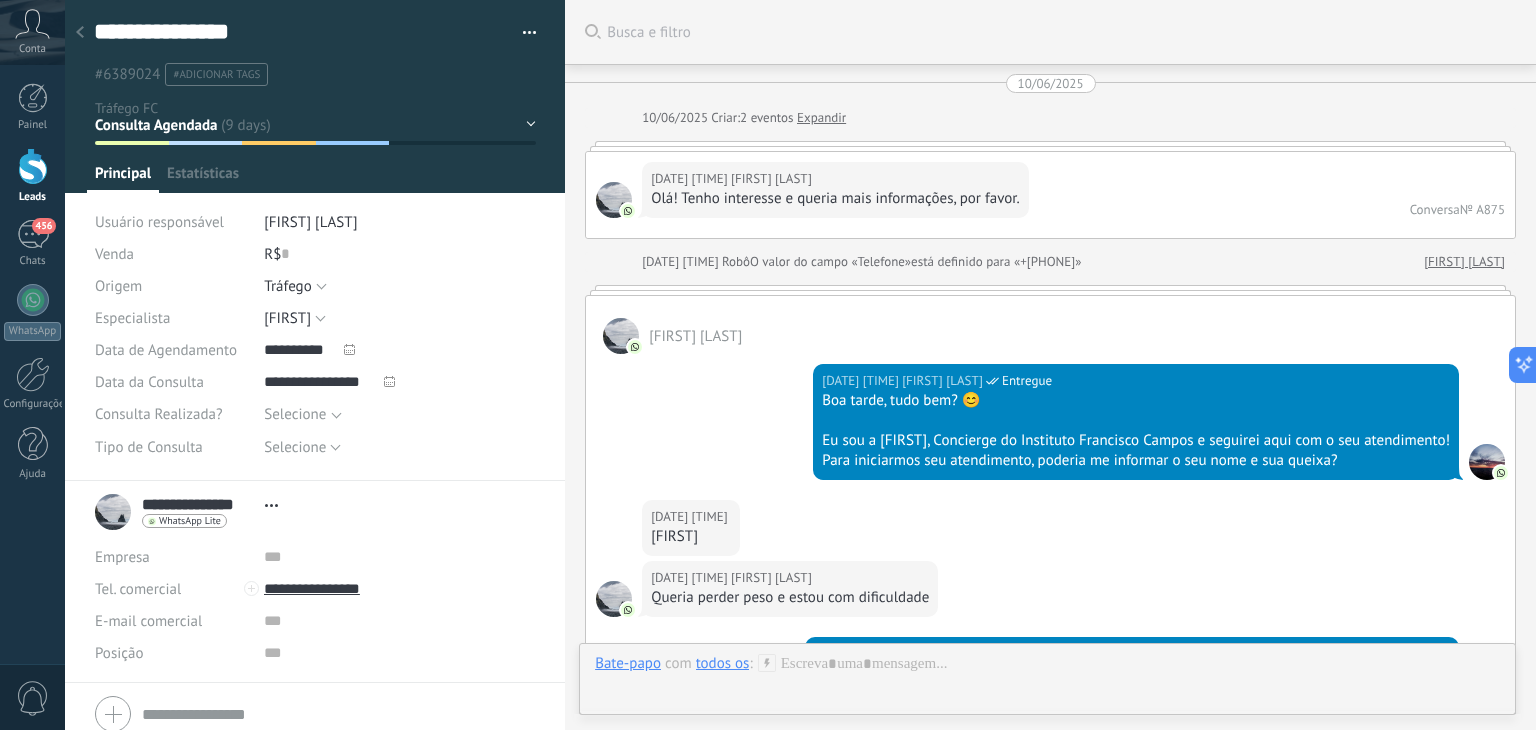 scroll, scrollTop: 0, scrollLeft: 0, axis: both 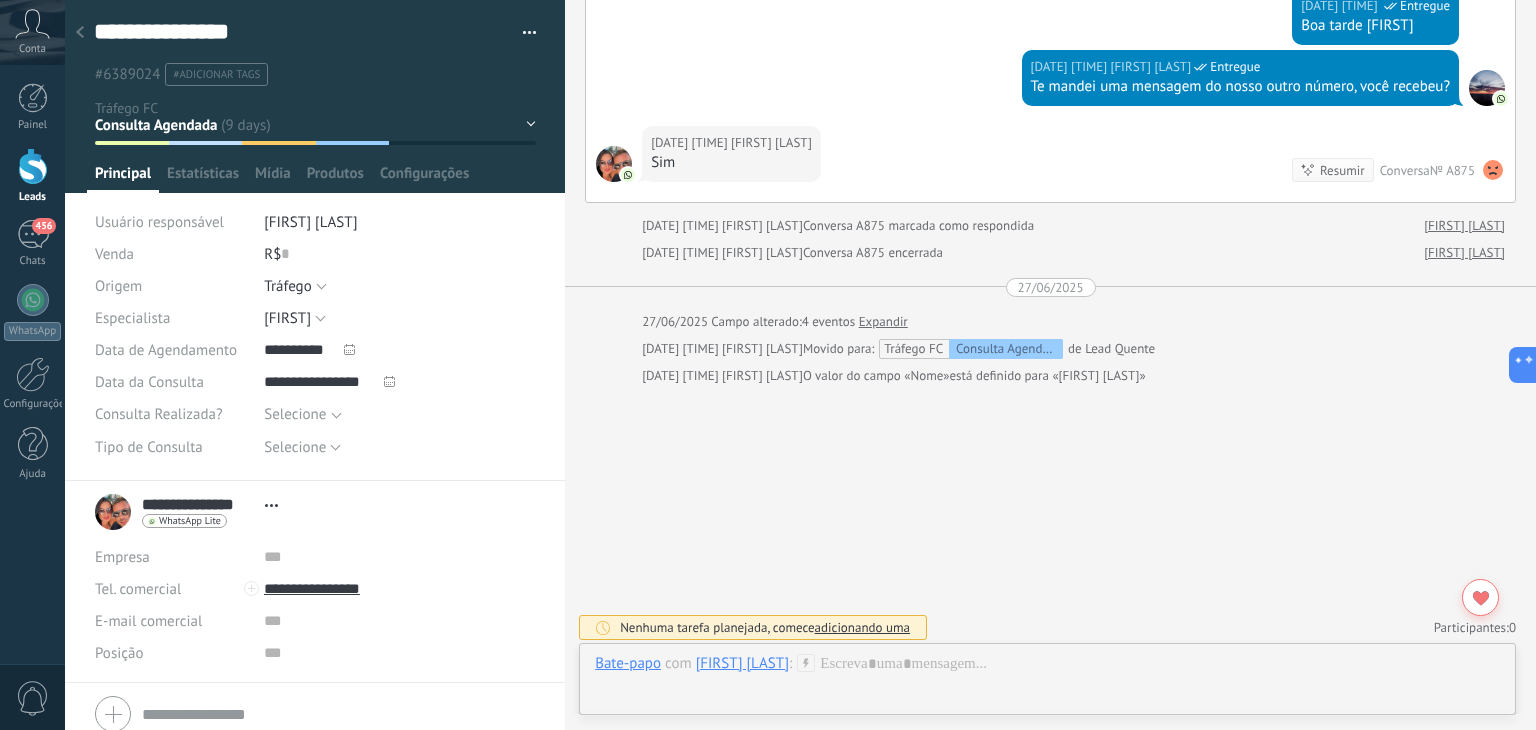 click at bounding box center [80, 33] 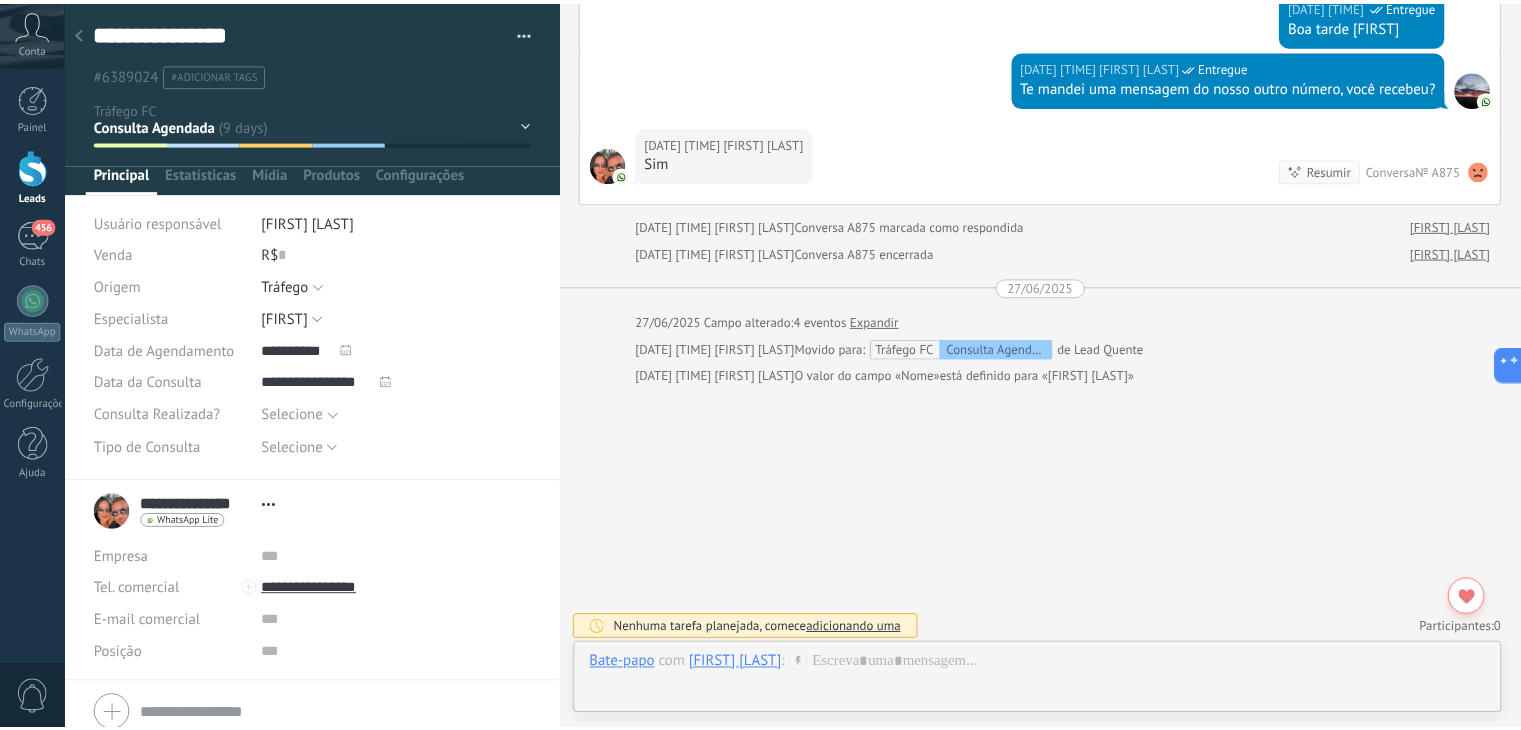 scroll, scrollTop: 206, scrollLeft: 0, axis: vertical 